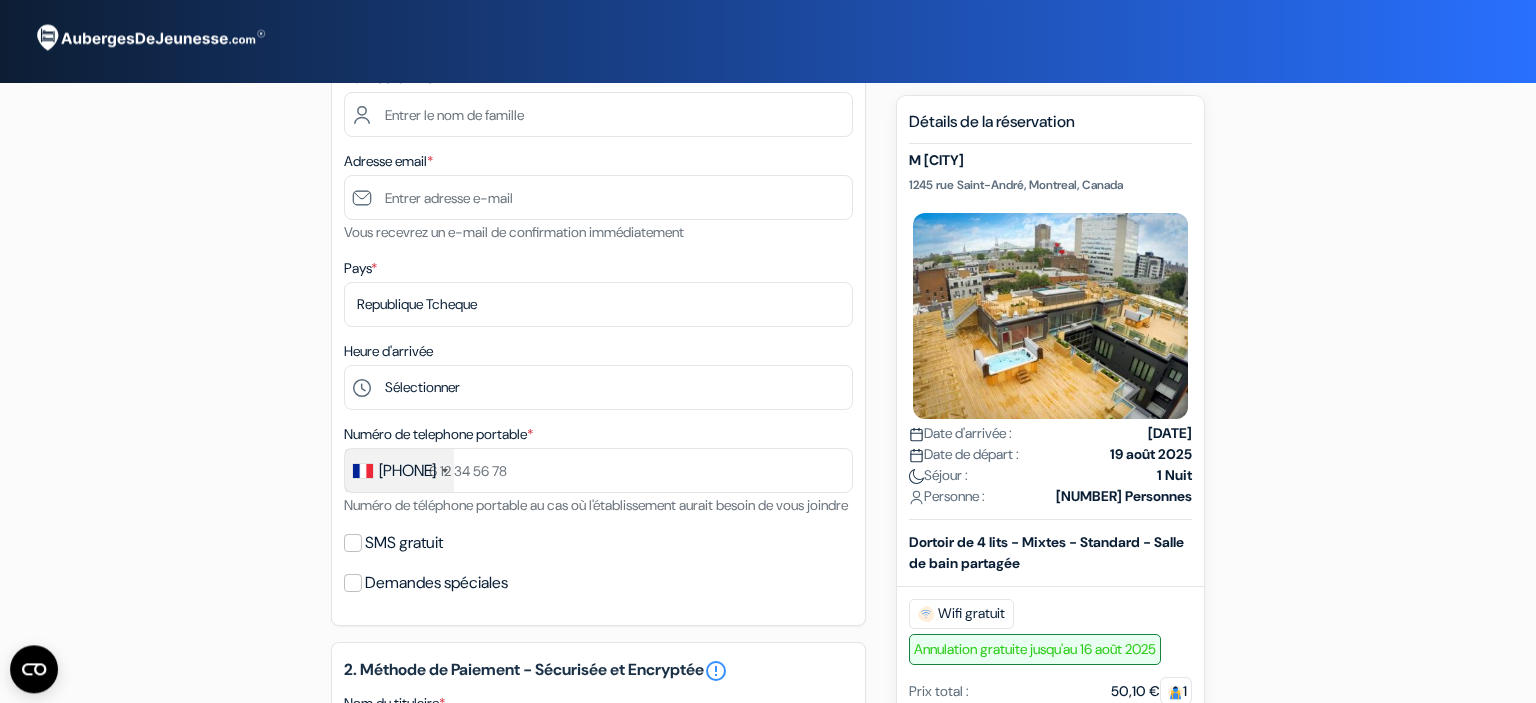 scroll, scrollTop: 265, scrollLeft: 0, axis: vertical 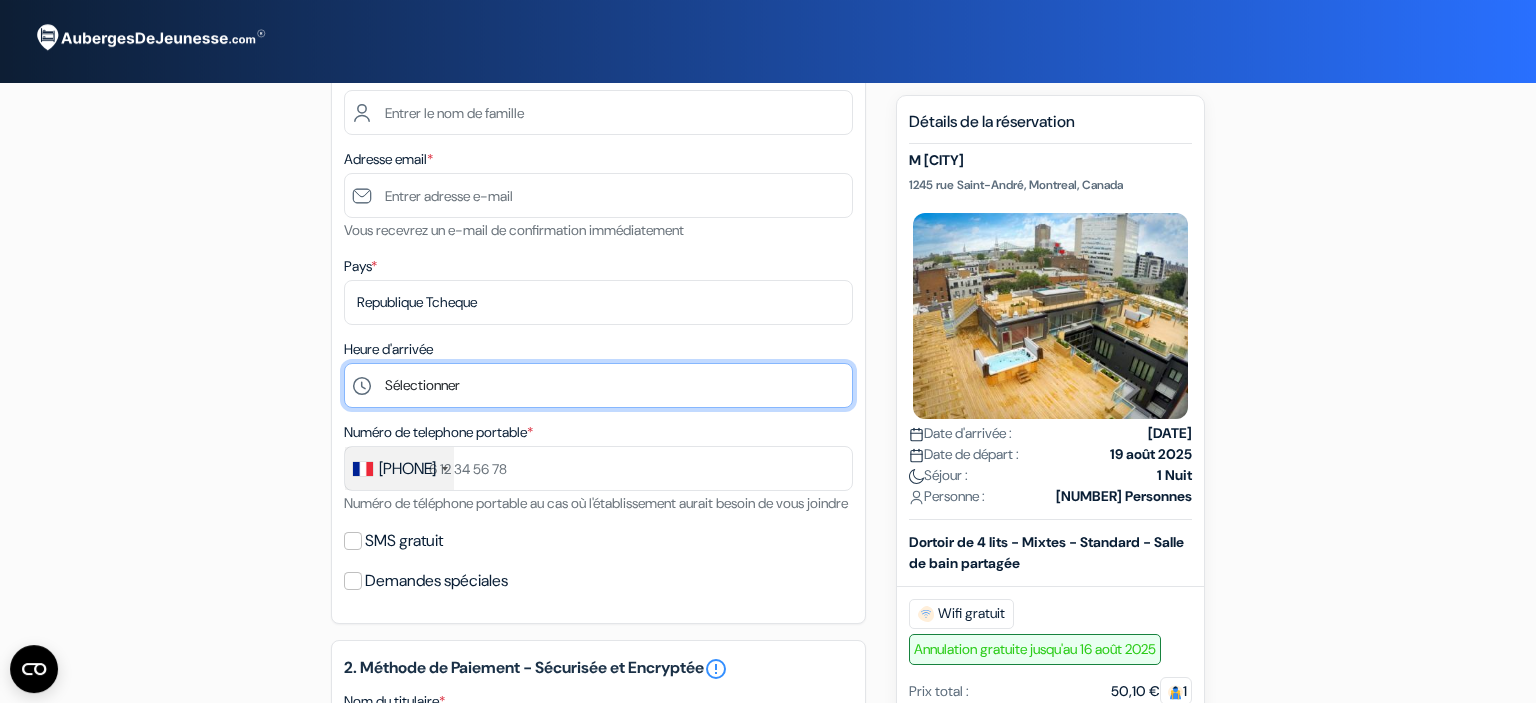 click on "Sélectionner
[TIME]
[TIME]
[TIME]
[TIME]
[TIME]
[TIME]
[TIME]
[TIME]
[TIME]
[TIME]
[TIME] [TIME] [TIME] [TIME]" at bounding box center [598, 385] 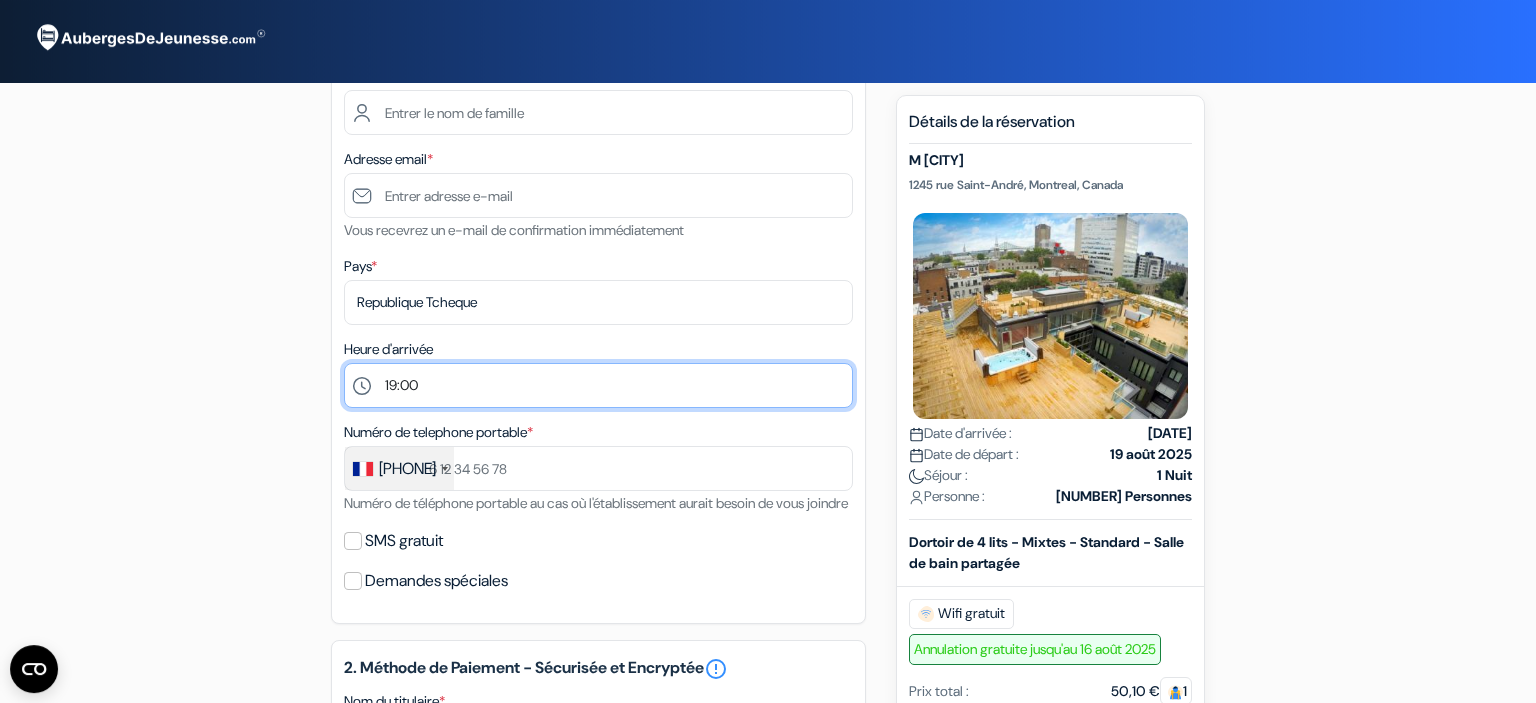 click on "19:00" at bounding box center [0, 0] 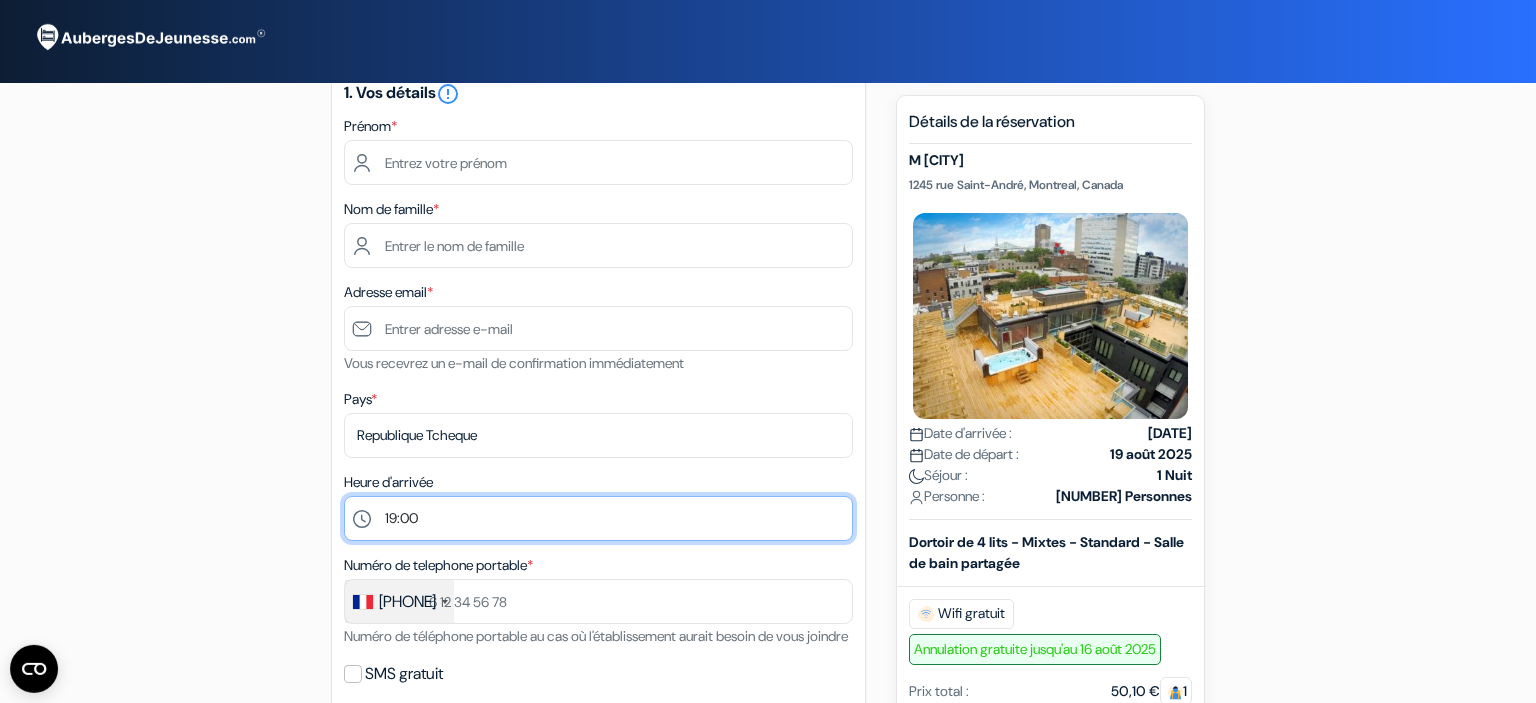 scroll, scrollTop: 131, scrollLeft: 0, axis: vertical 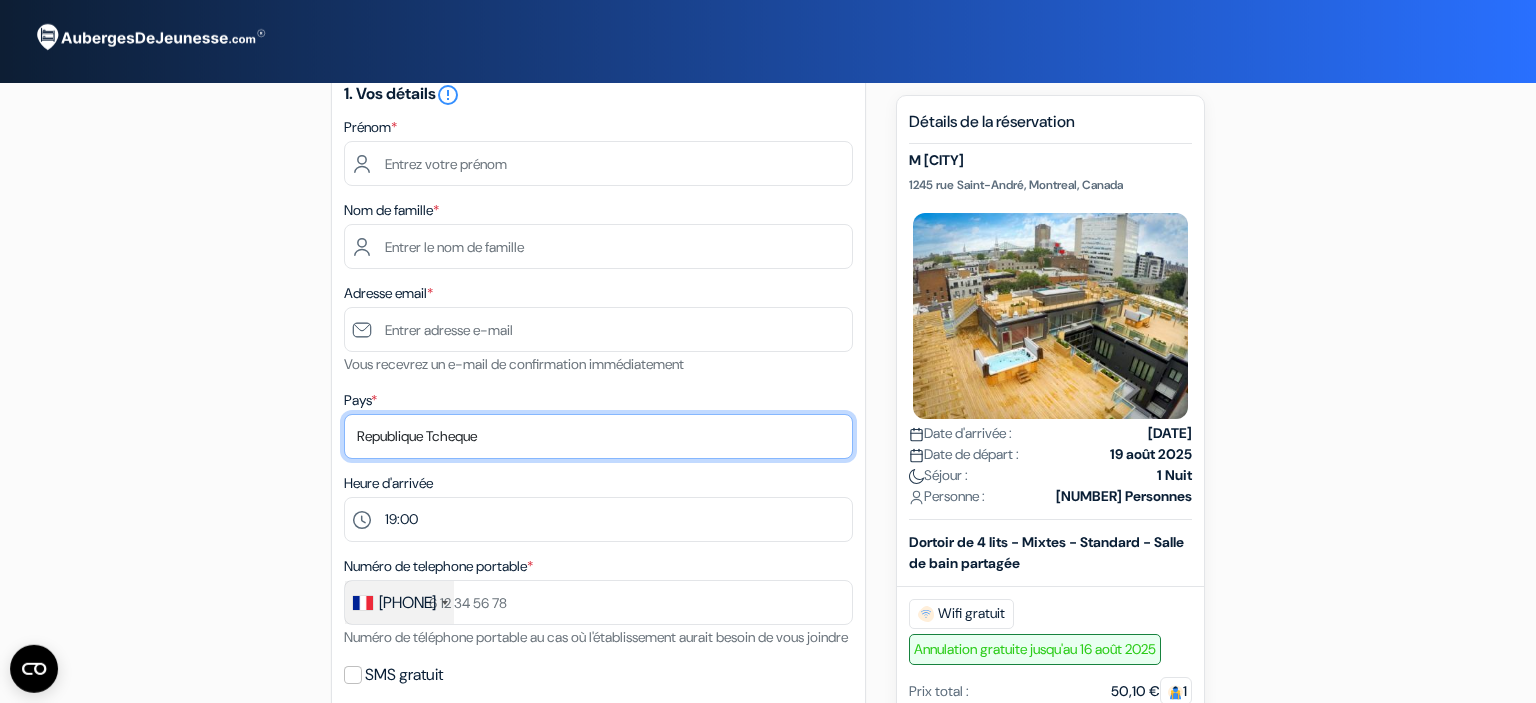 click on "Selectionner le pays
Abkhazie
Afghanistan
Afrique Du sud
Albanie
Algérie
Allemagne
Andorre
Angola" at bounding box center [598, 436] 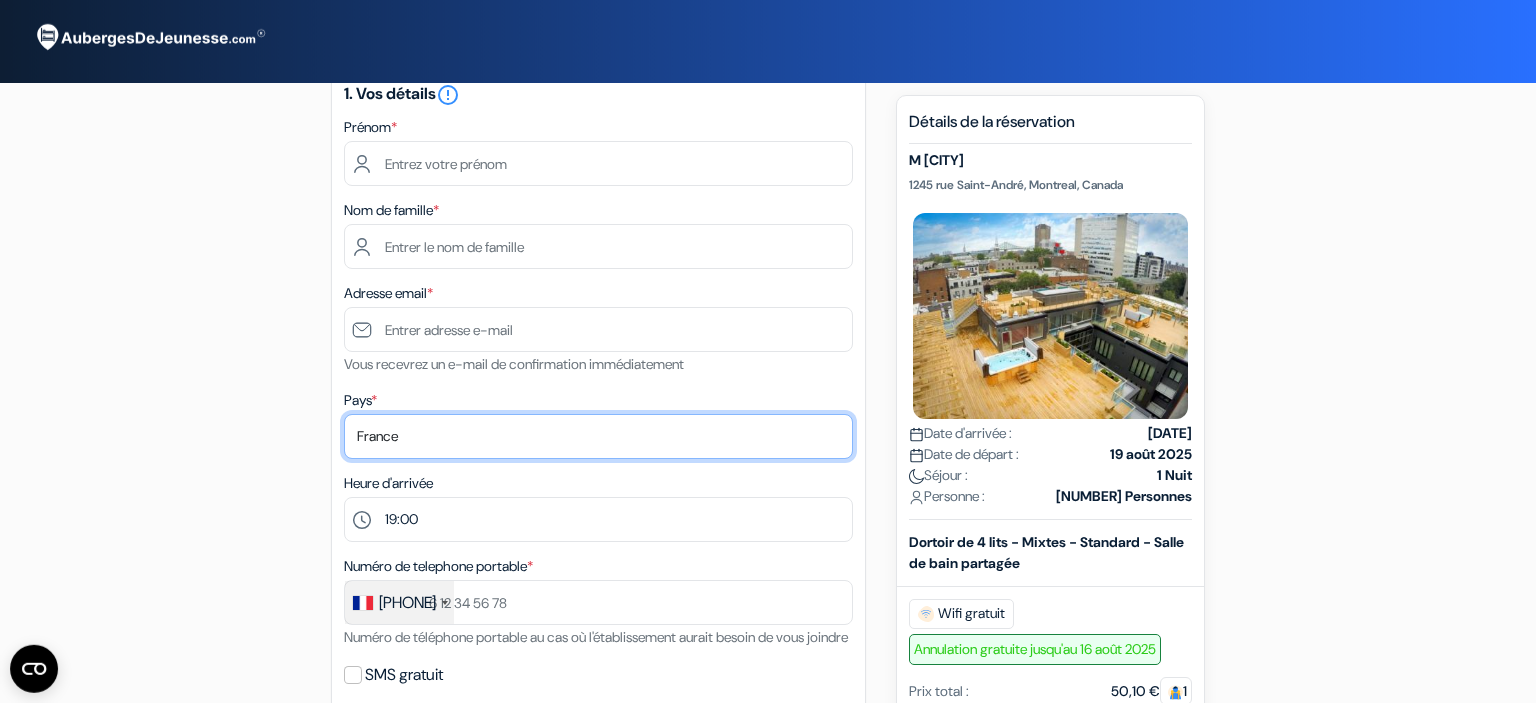 click on "France" at bounding box center (0, 0) 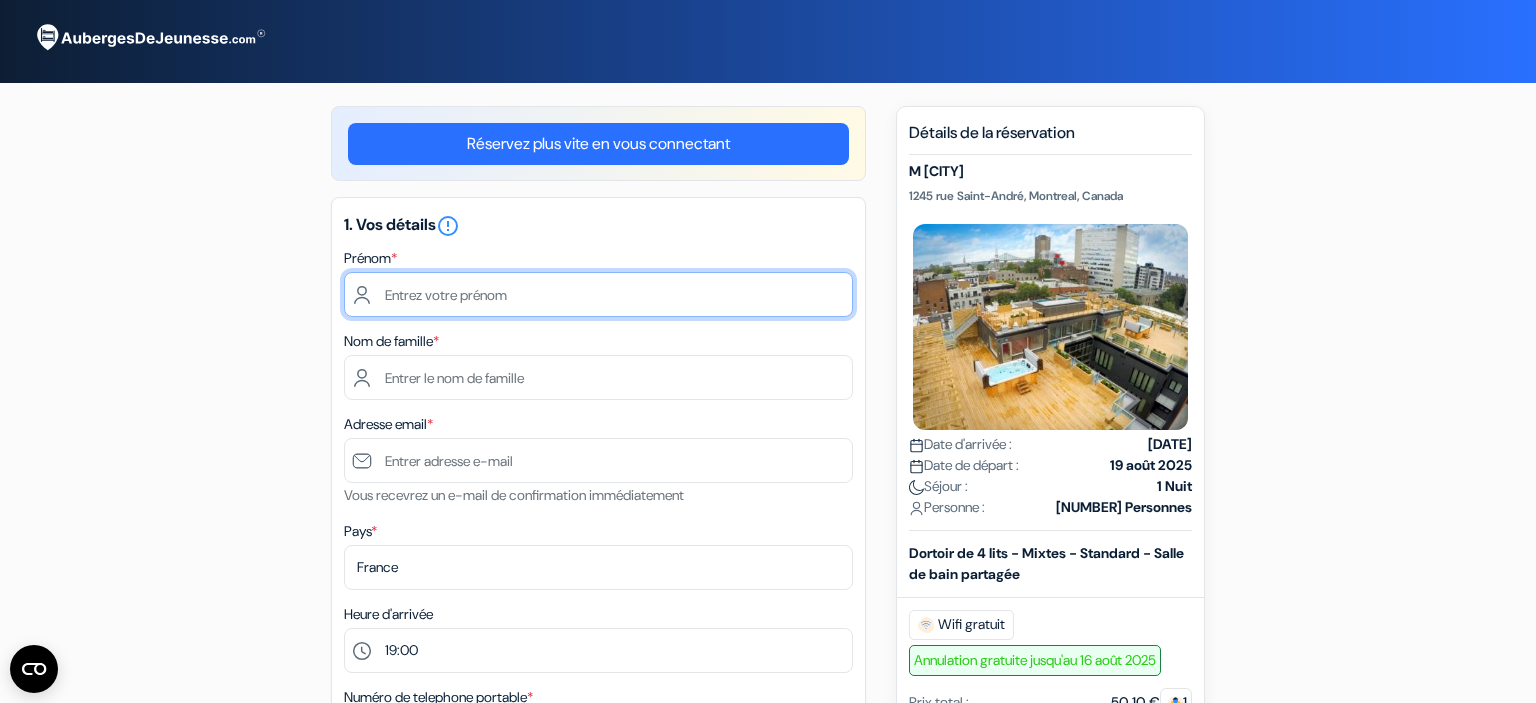 click at bounding box center (598, 294) 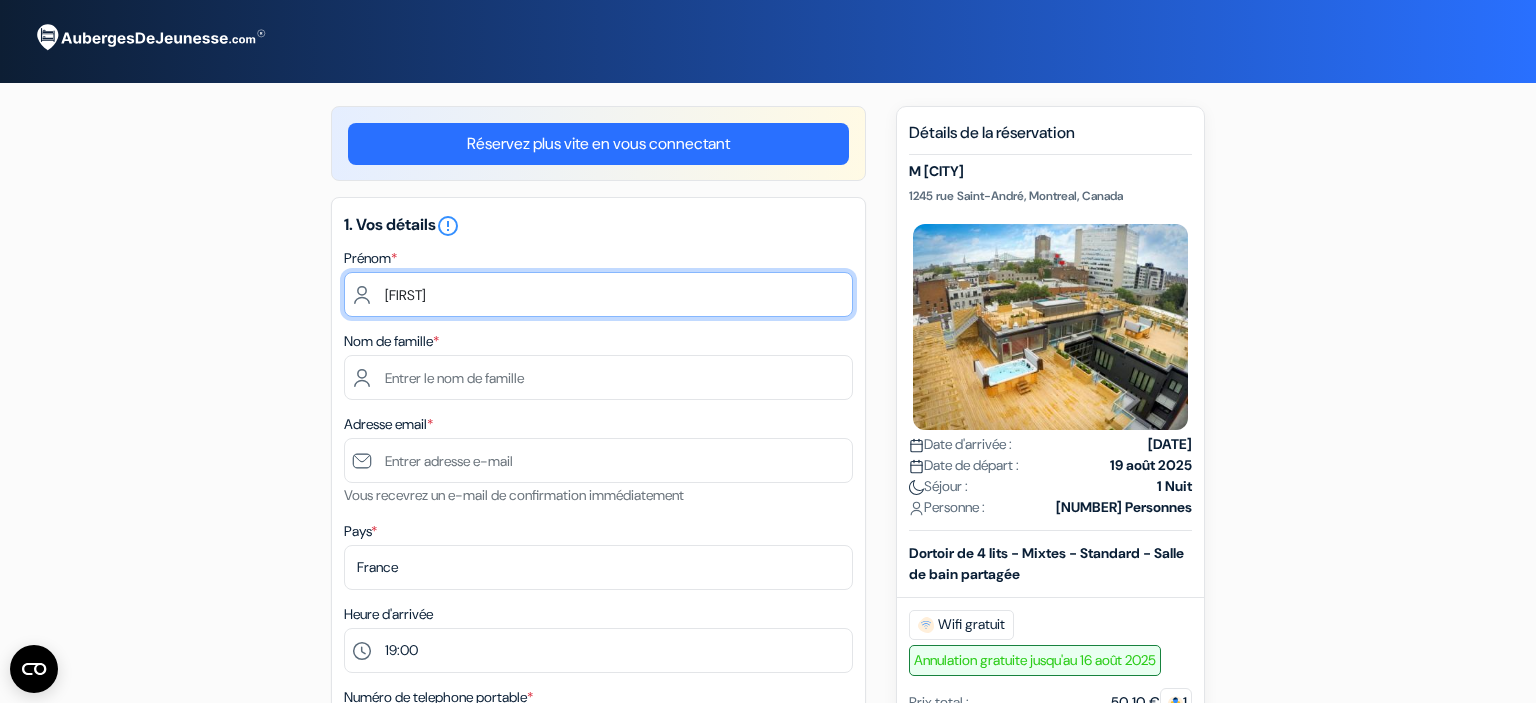 type on "[FIRST]" 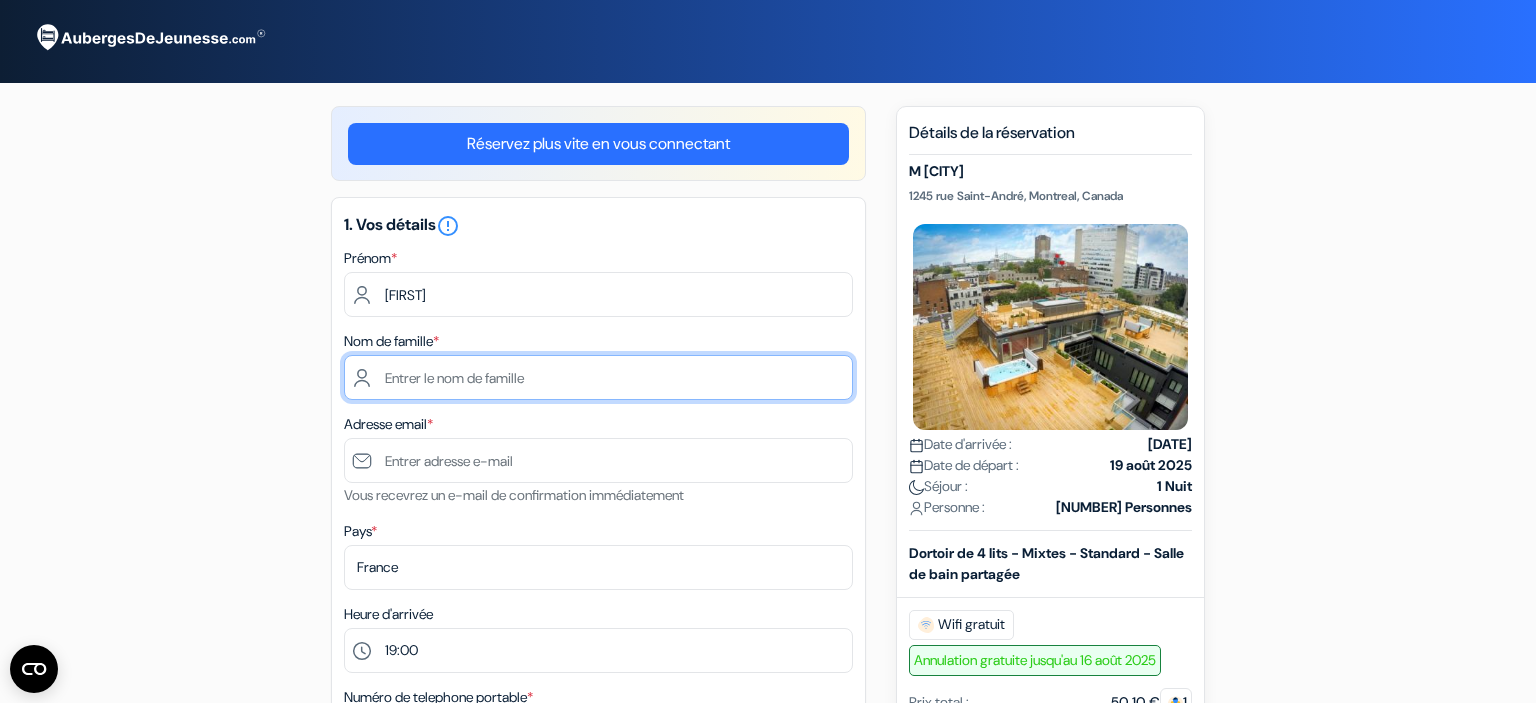 click at bounding box center (598, 377) 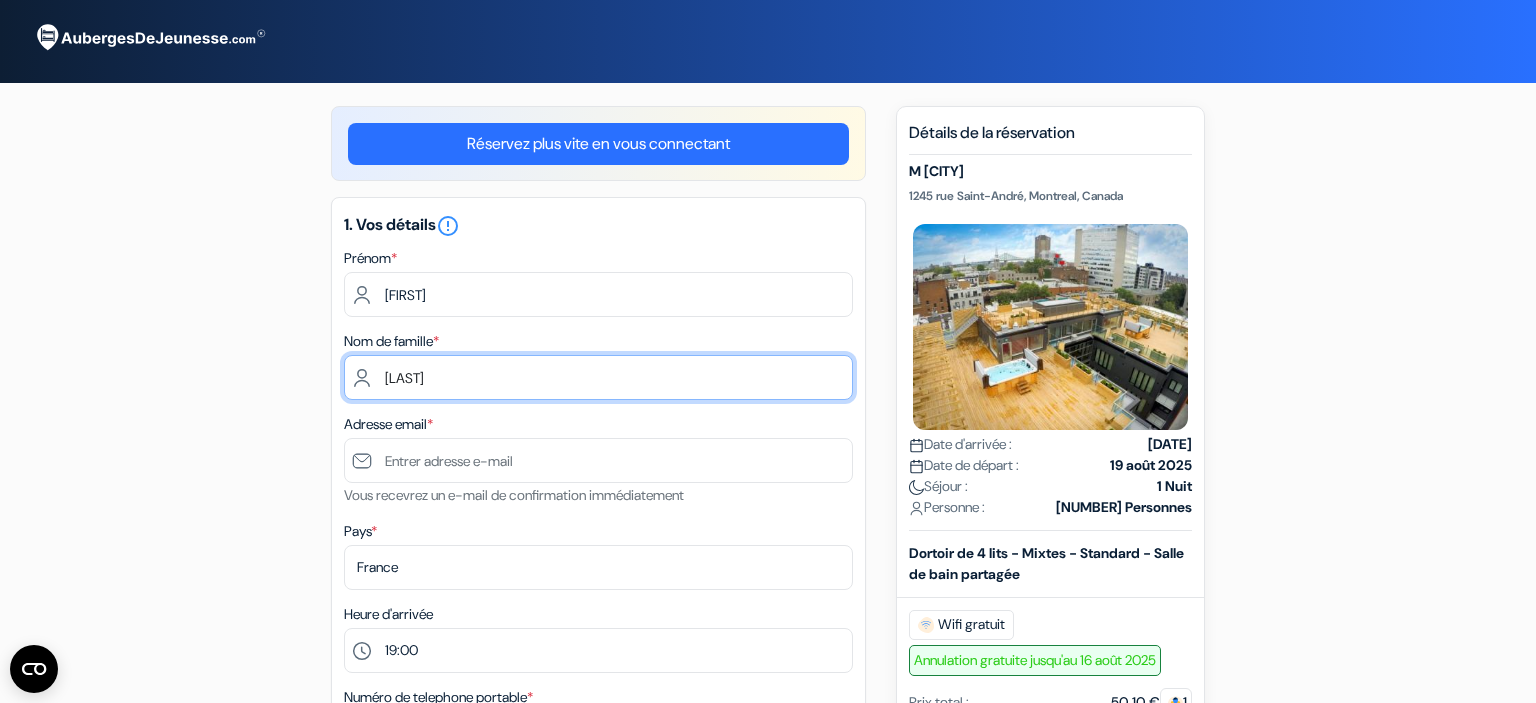 type on "[LAST]" 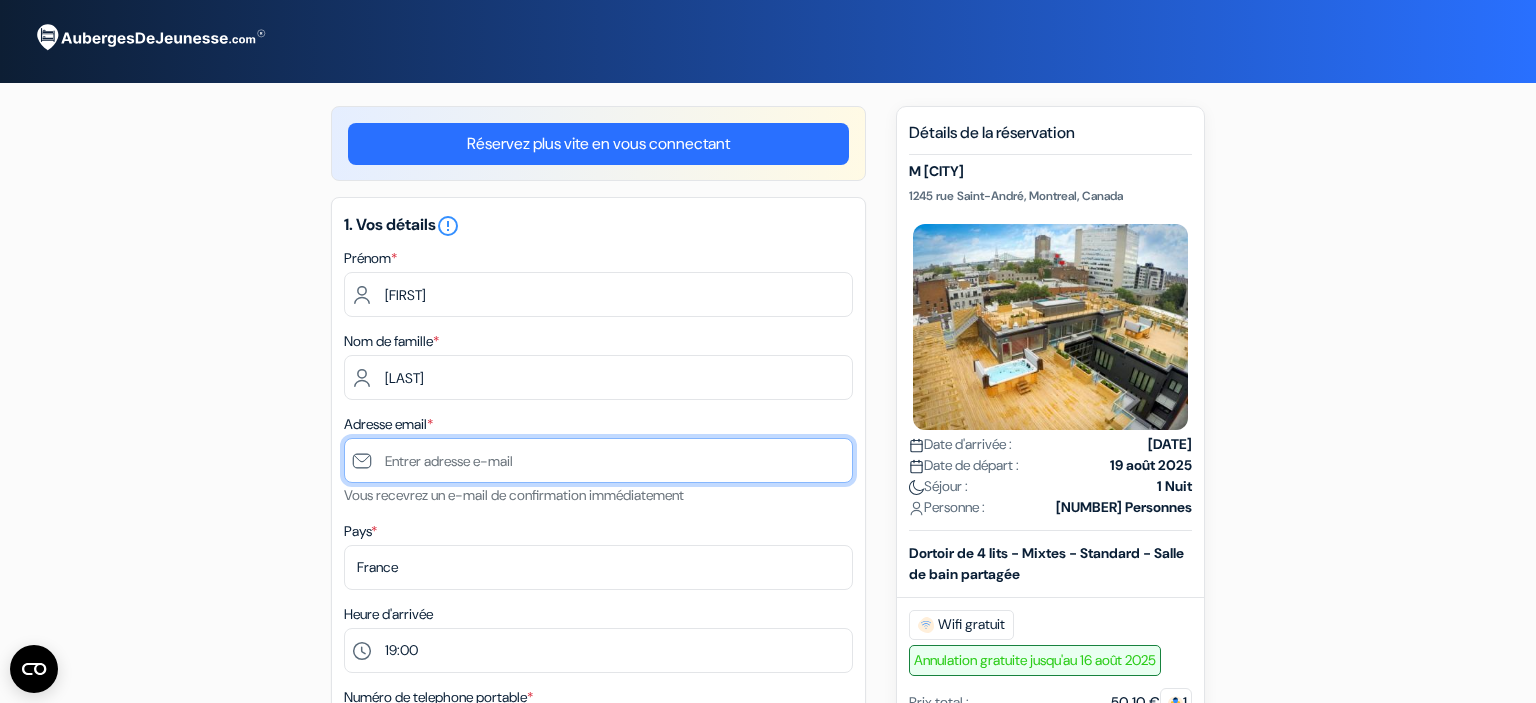 click at bounding box center [598, 460] 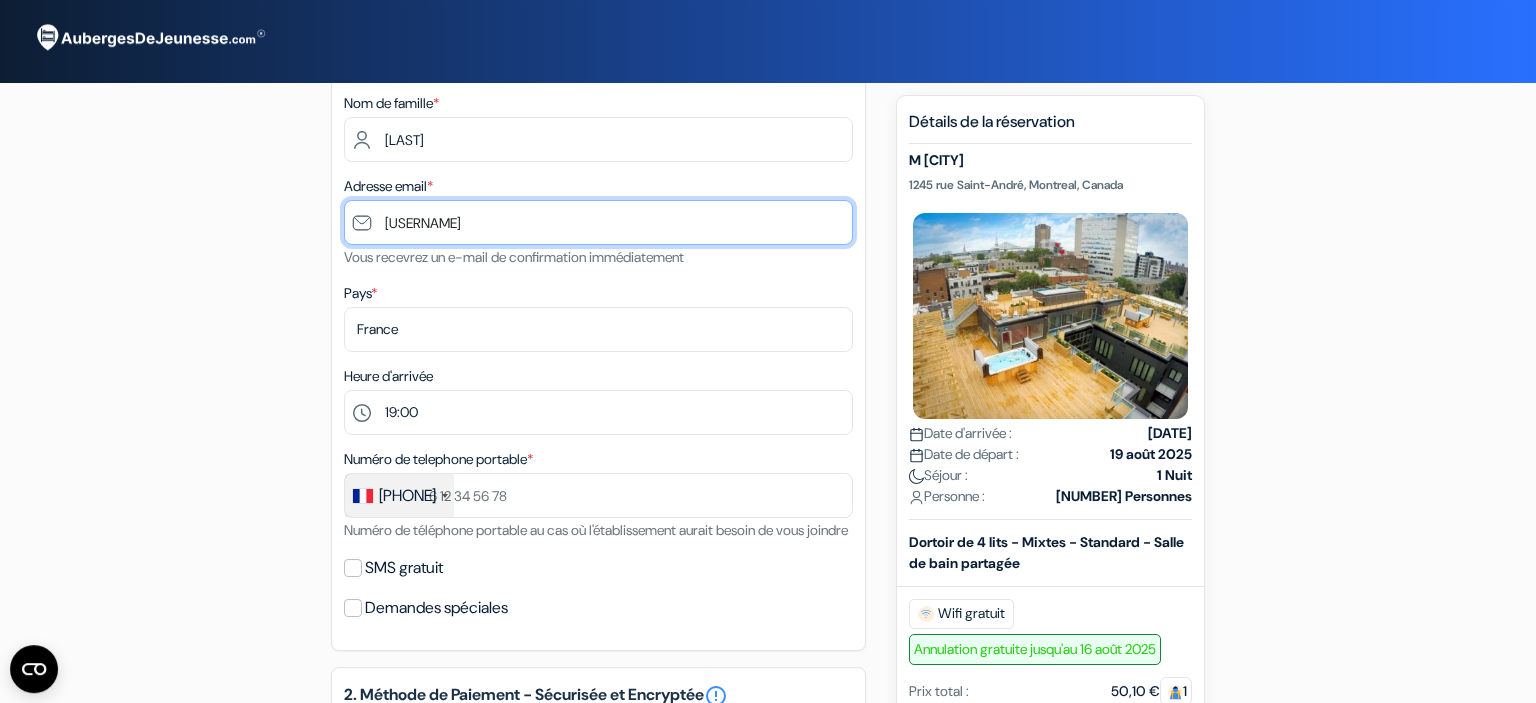 scroll, scrollTop: 240, scrollLeft: 0, axis: vertical 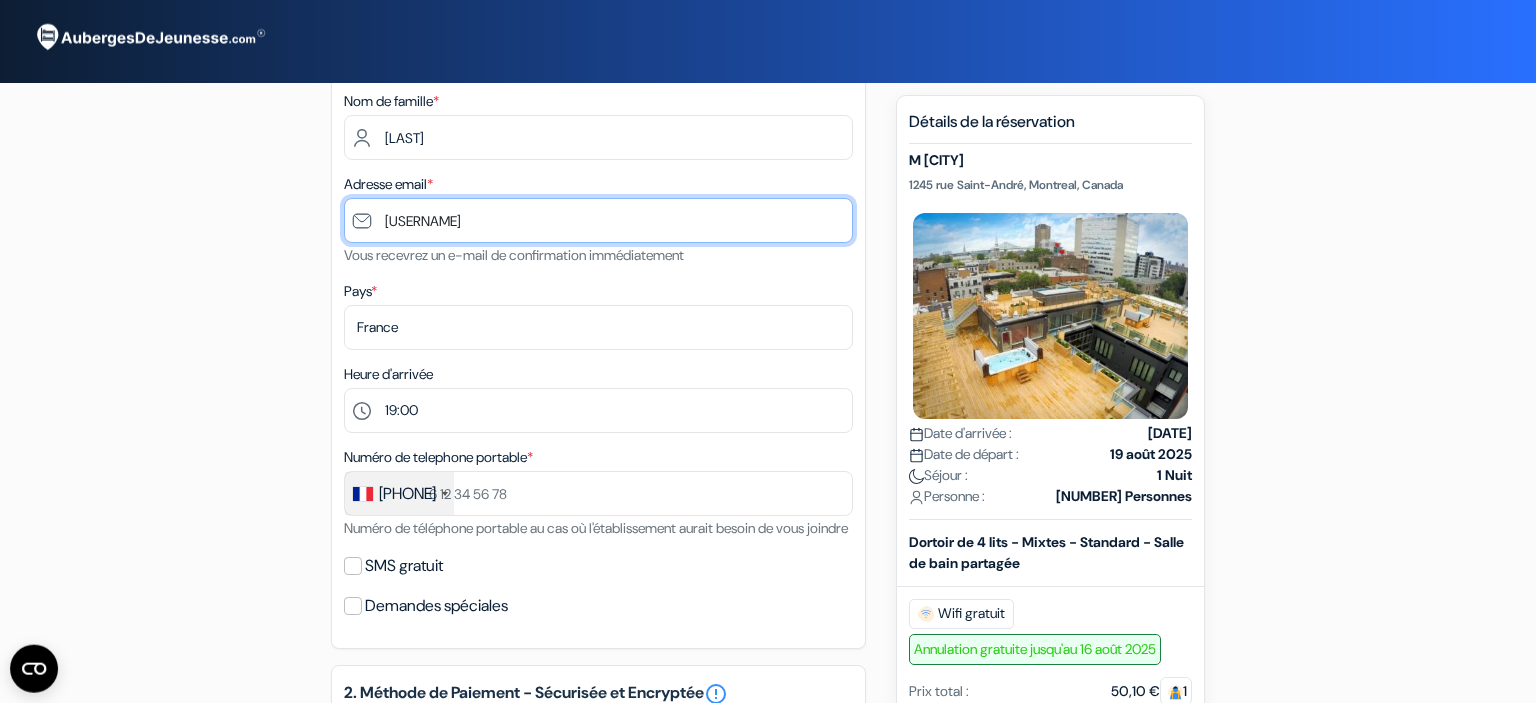 type on "[USERNAME]" 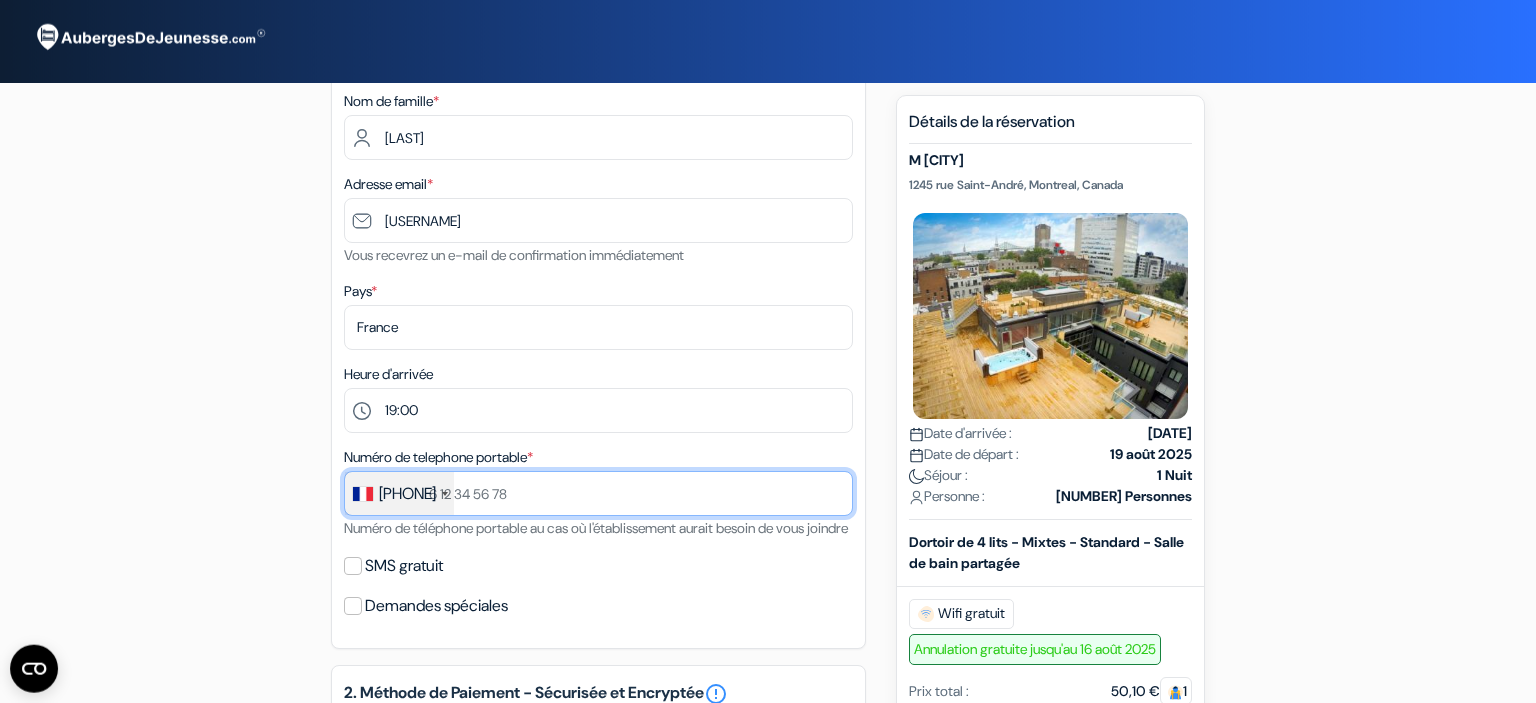 click at bounding box center [598, 493] 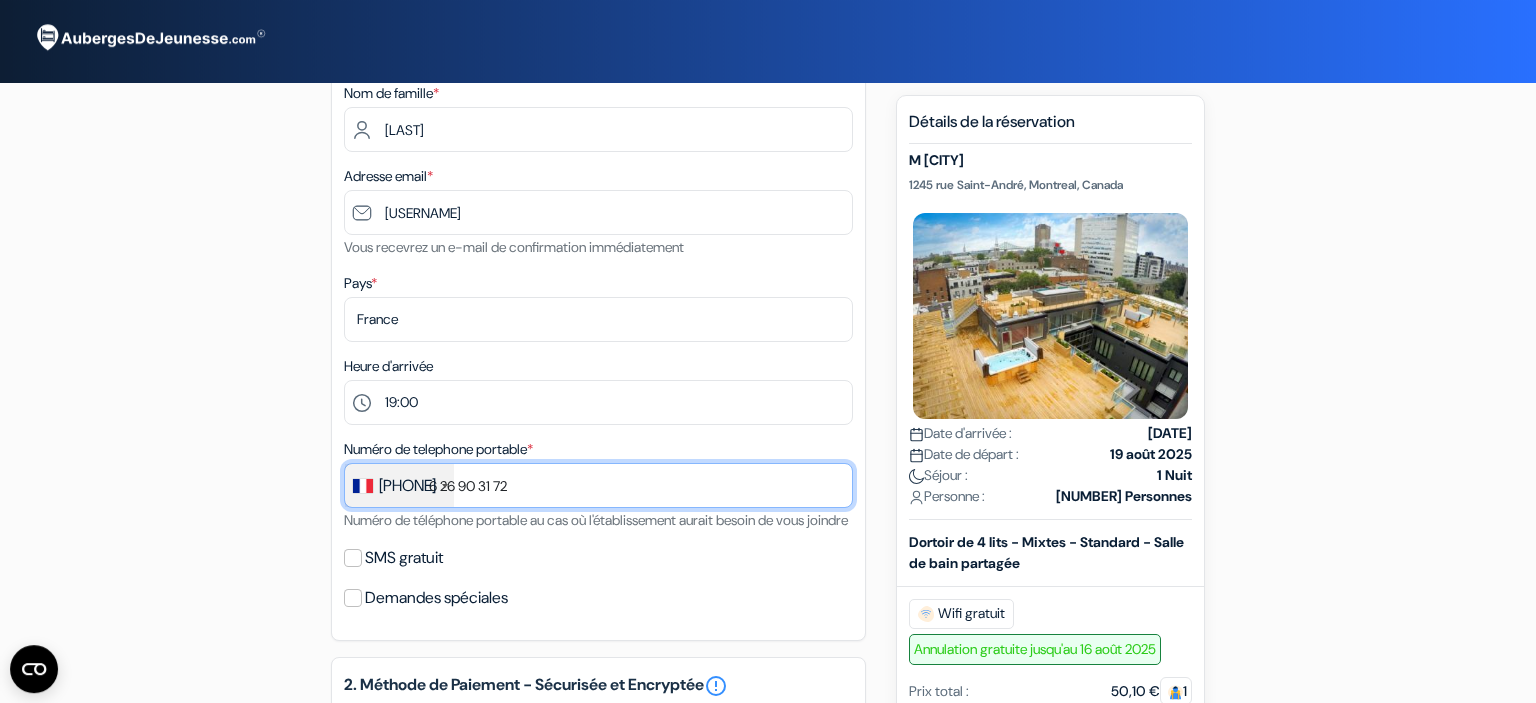 scroll, scrollTop: 224, scrollLeft: 0, axis: vertical 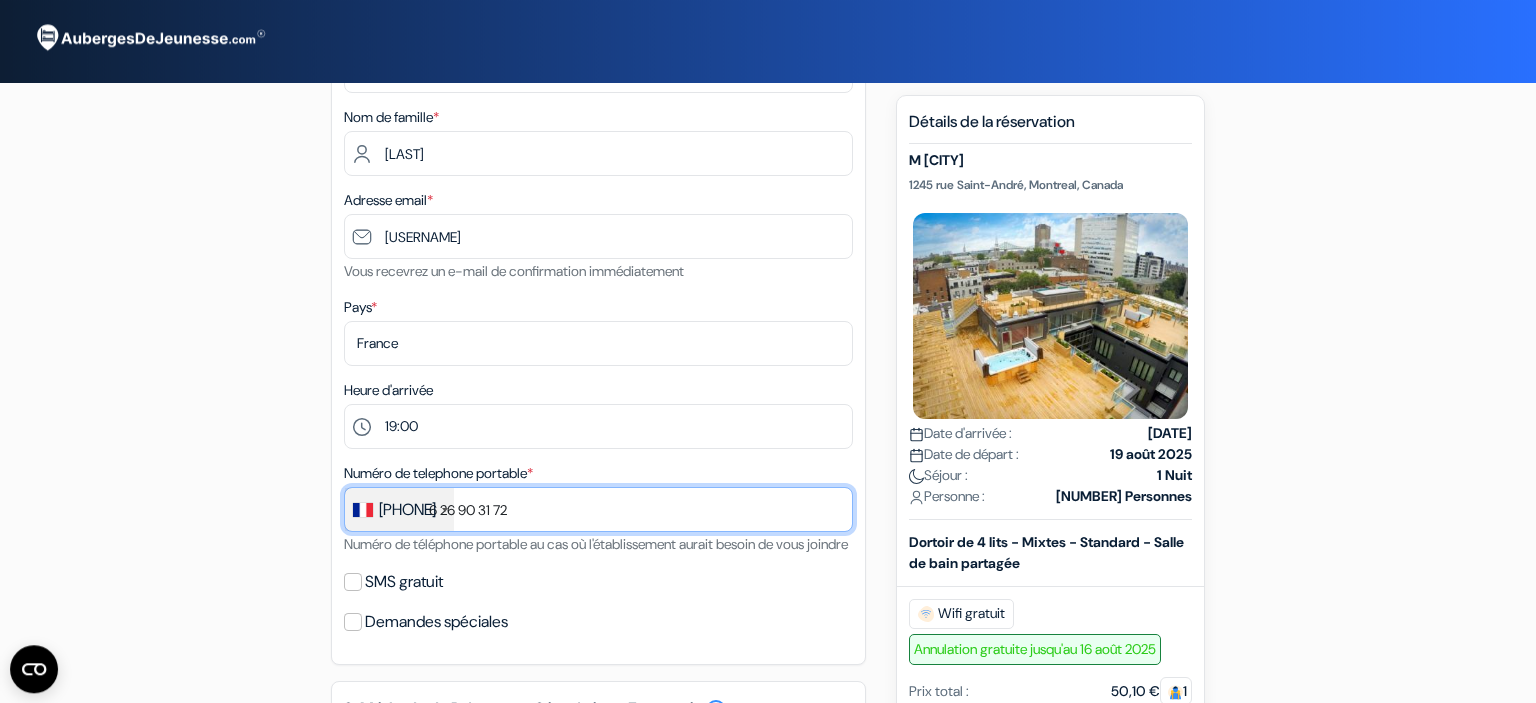 type on "6 26 90 31 72" 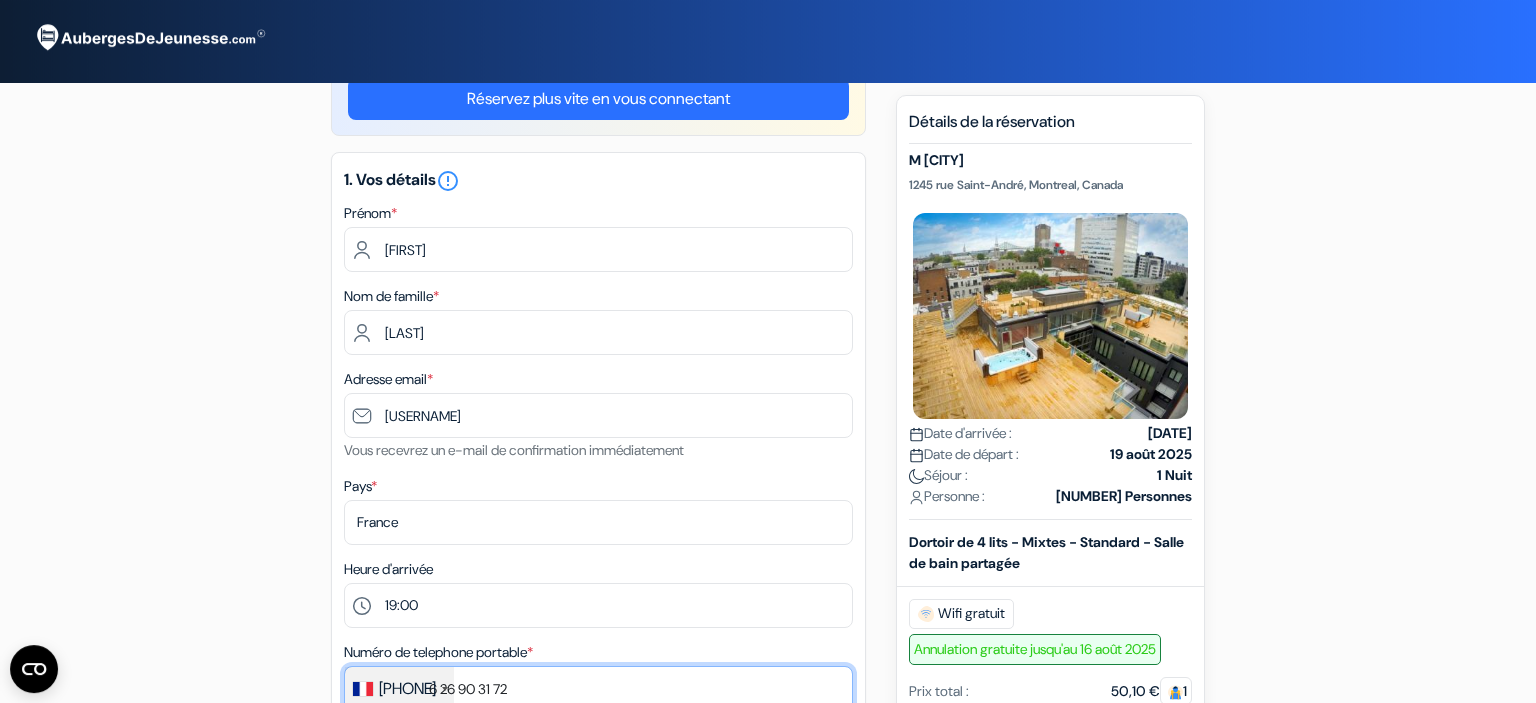 scroll, scrollTop: 34, scrollLeft: 0, axis: vertical 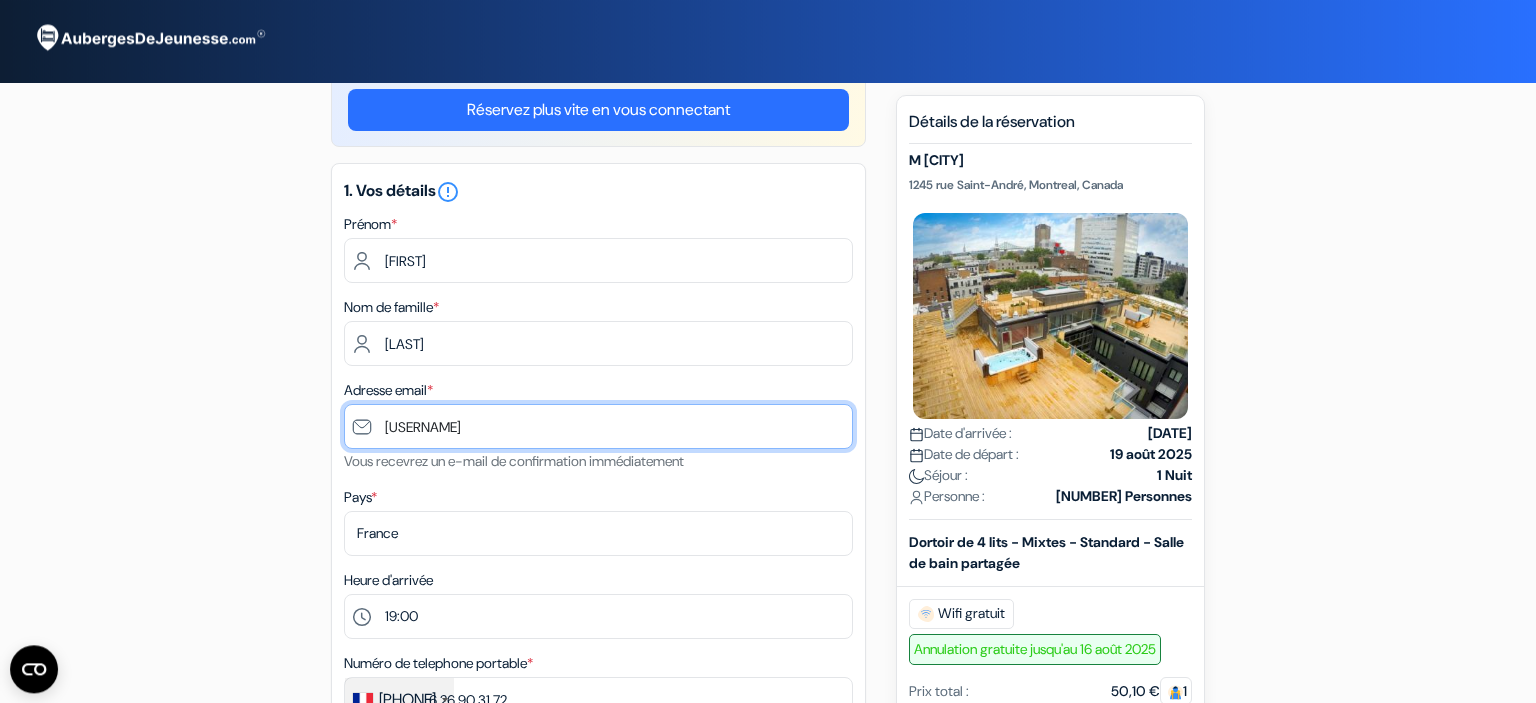 click on "[USERNAME]" at bounding box center [598, 426] 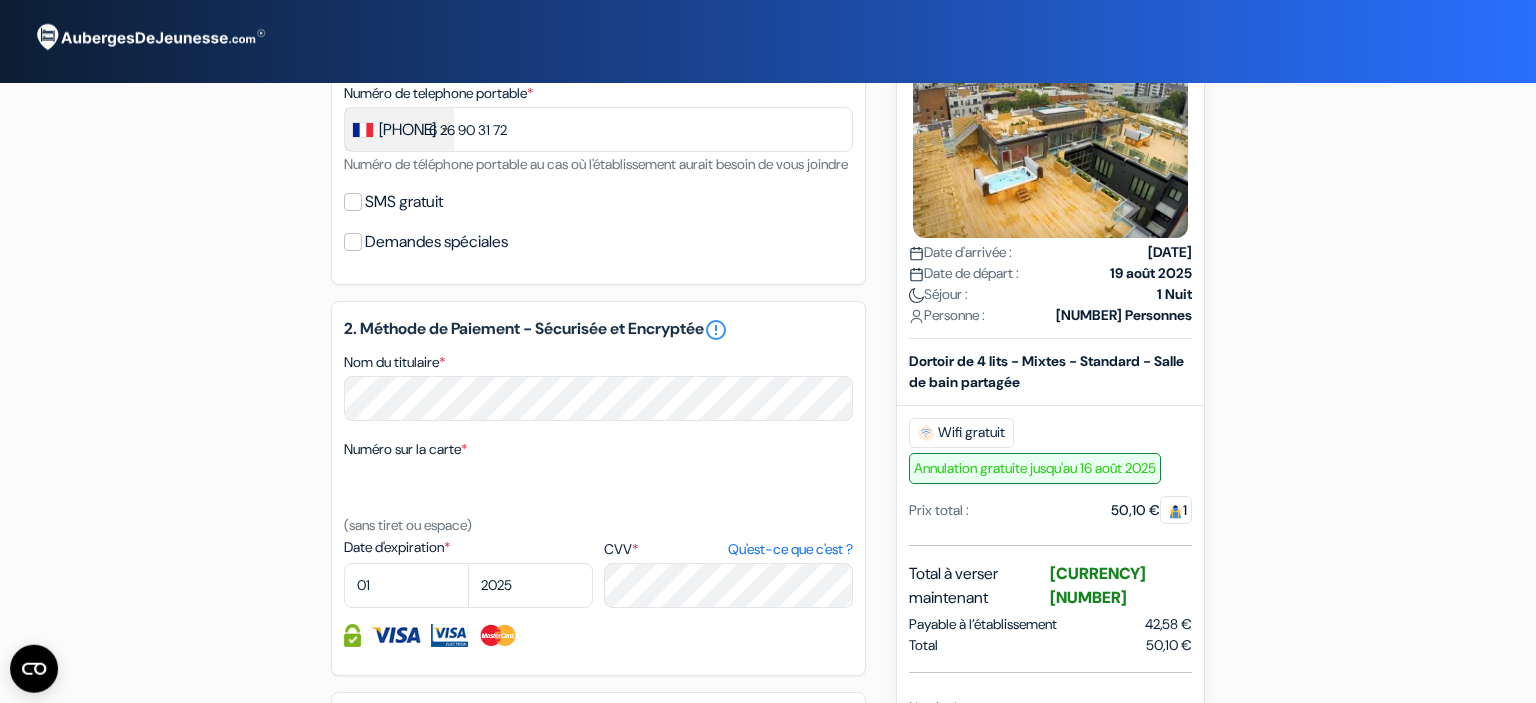 scroll, scrollTop: 605, scrollLeft: 0, axis: vertical 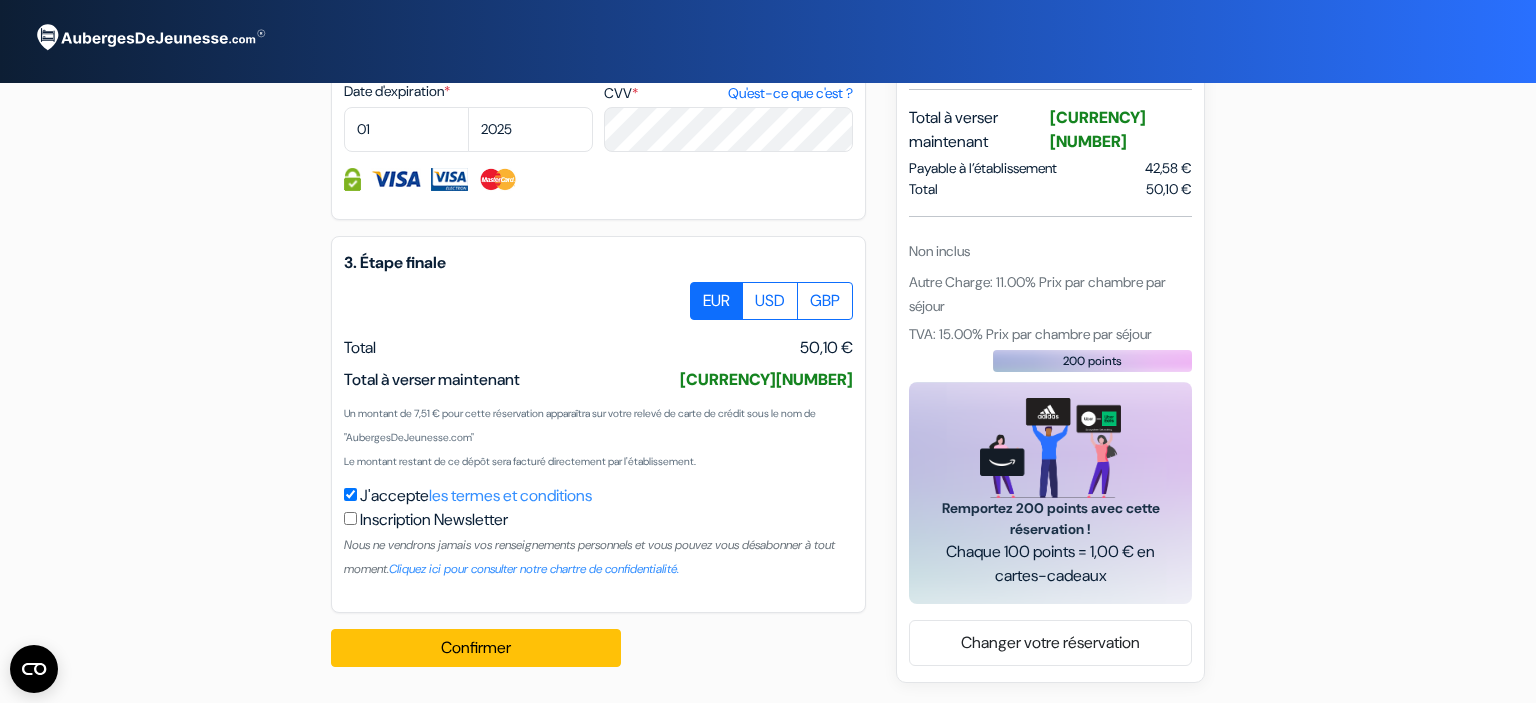 drag, startPoint x: 796, startPoint y: 346, endPoint x: 839, endPoint y: 352, distance: 43.416588 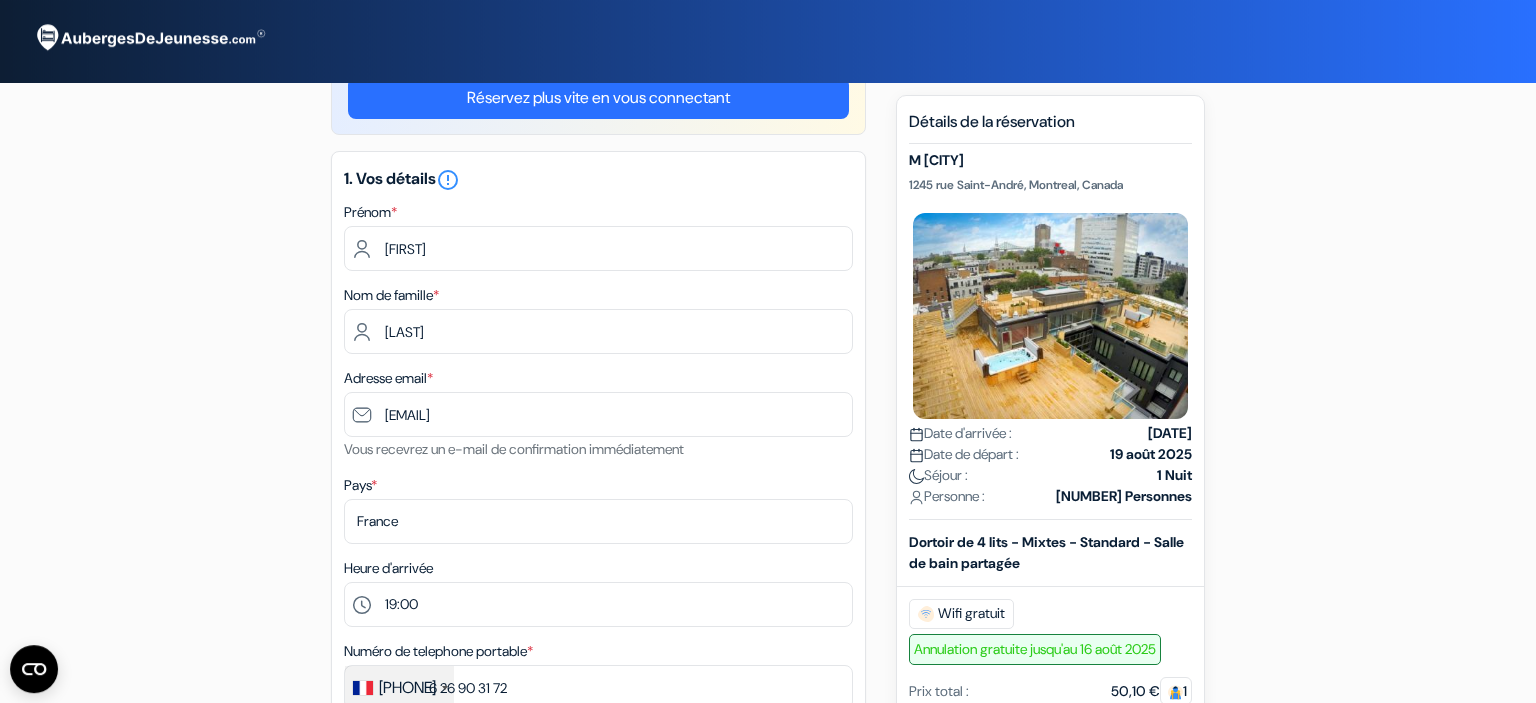 scroll, scrollTop: 40, scrollLeft: 0, axis: vertical 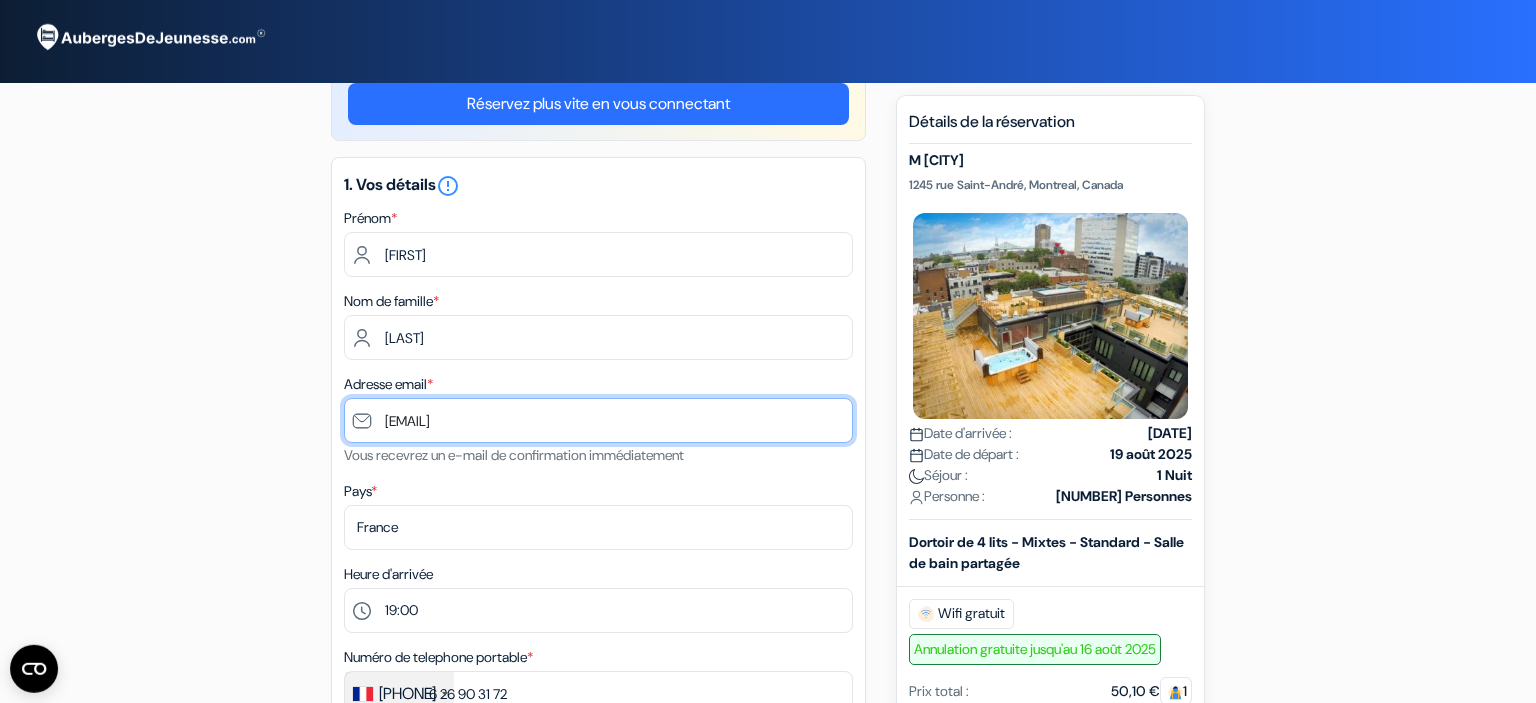 click on "[EMAIL]" at bounding box center (598, 420) 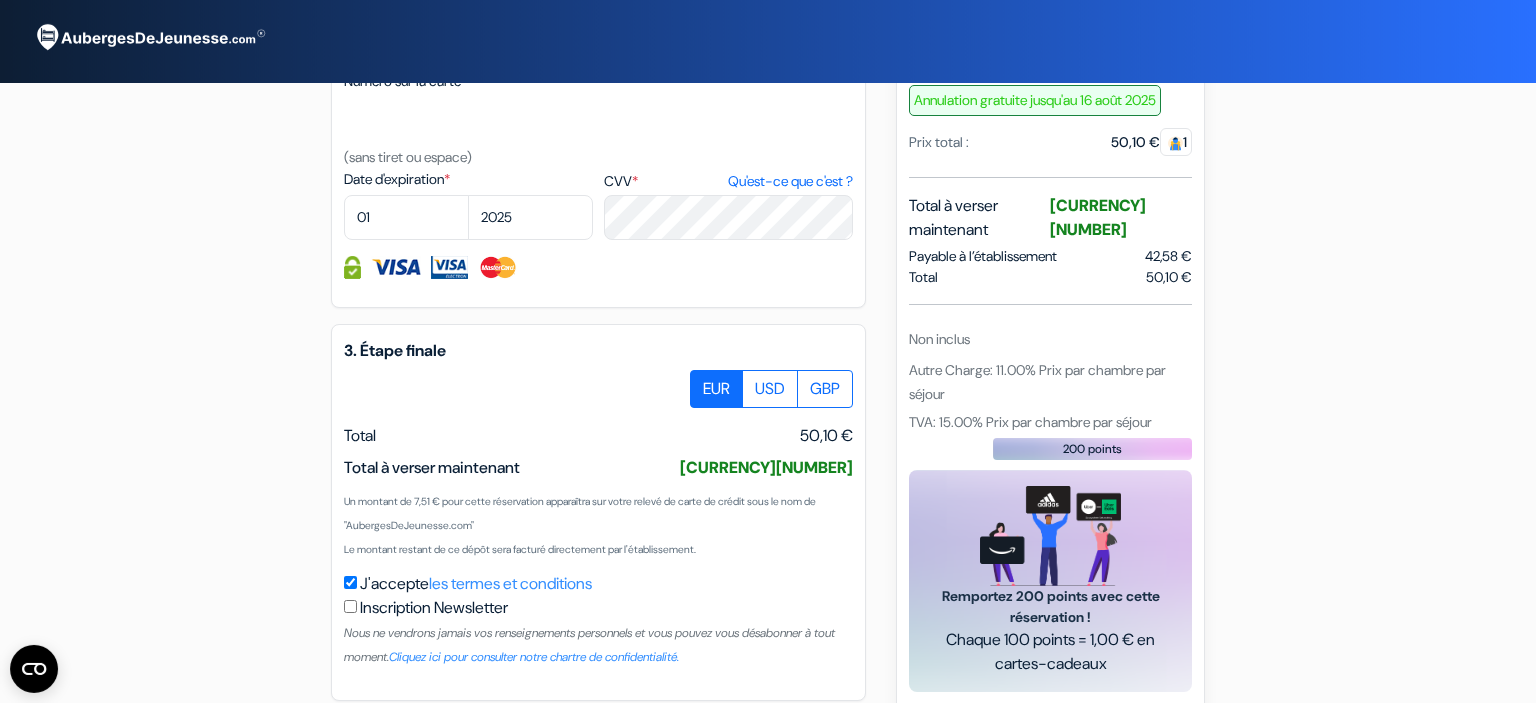 scroll, scrollTop: 971, scrollLeft: 0, axis: vertical 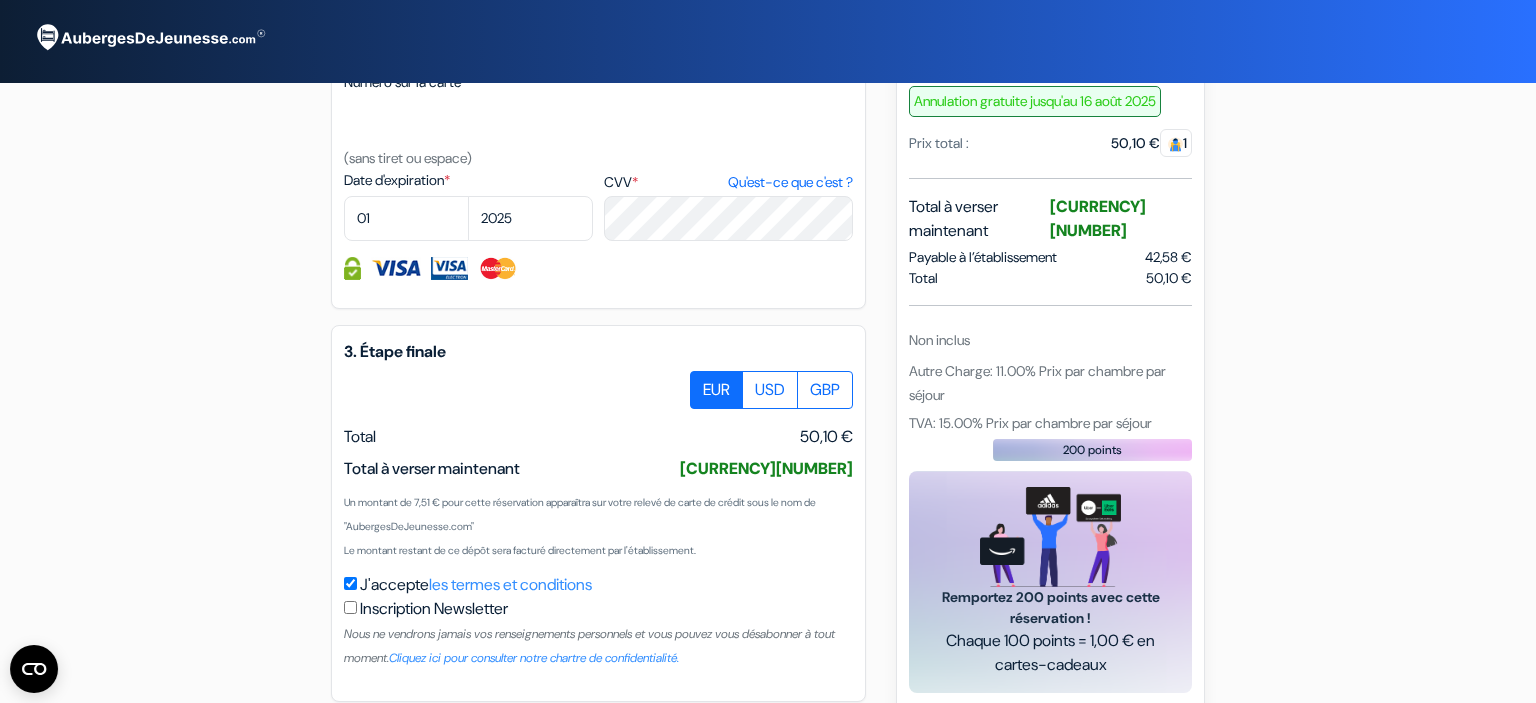 type on "[EMAIL]" 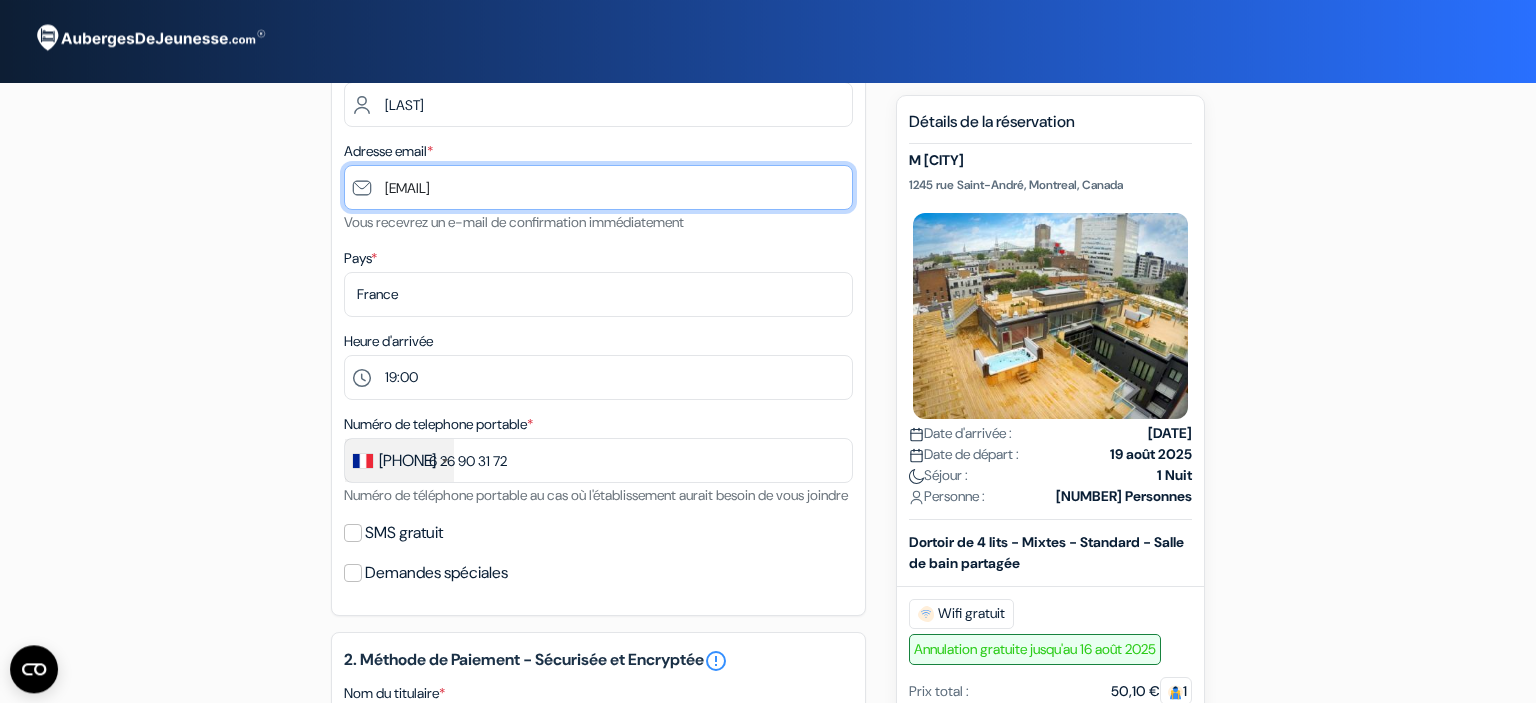 scroll, scrollTop: 176, scrollLeft: 0, axis: vertical 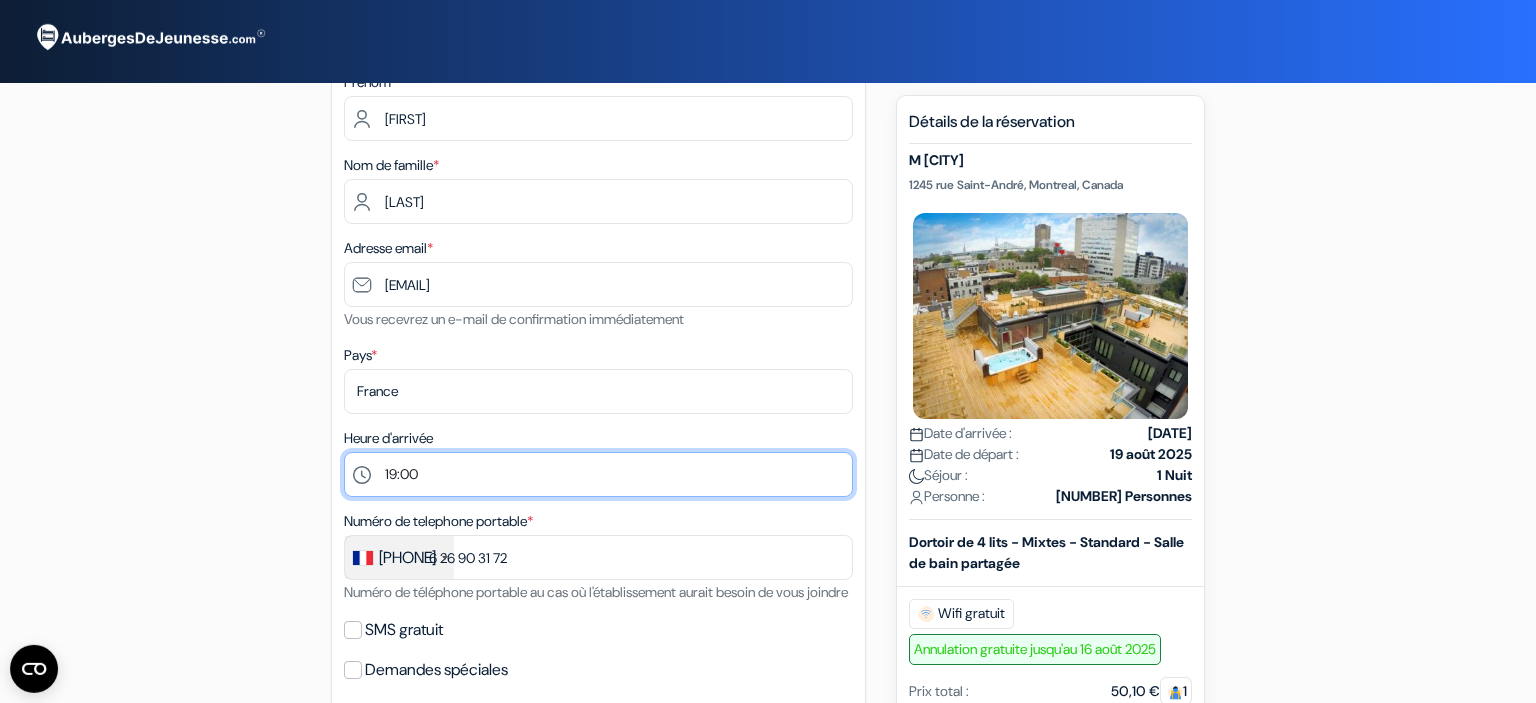 click on "Sélectionner
[TIME]
[TIME]
[TIME]
[TIME]
[TIME]
[TIME]
[TIME]
[TIME]
[TIME]
[TIME]
[TIME] [TIME] [TIME] [TIME]" at bounding box center (598, 474) 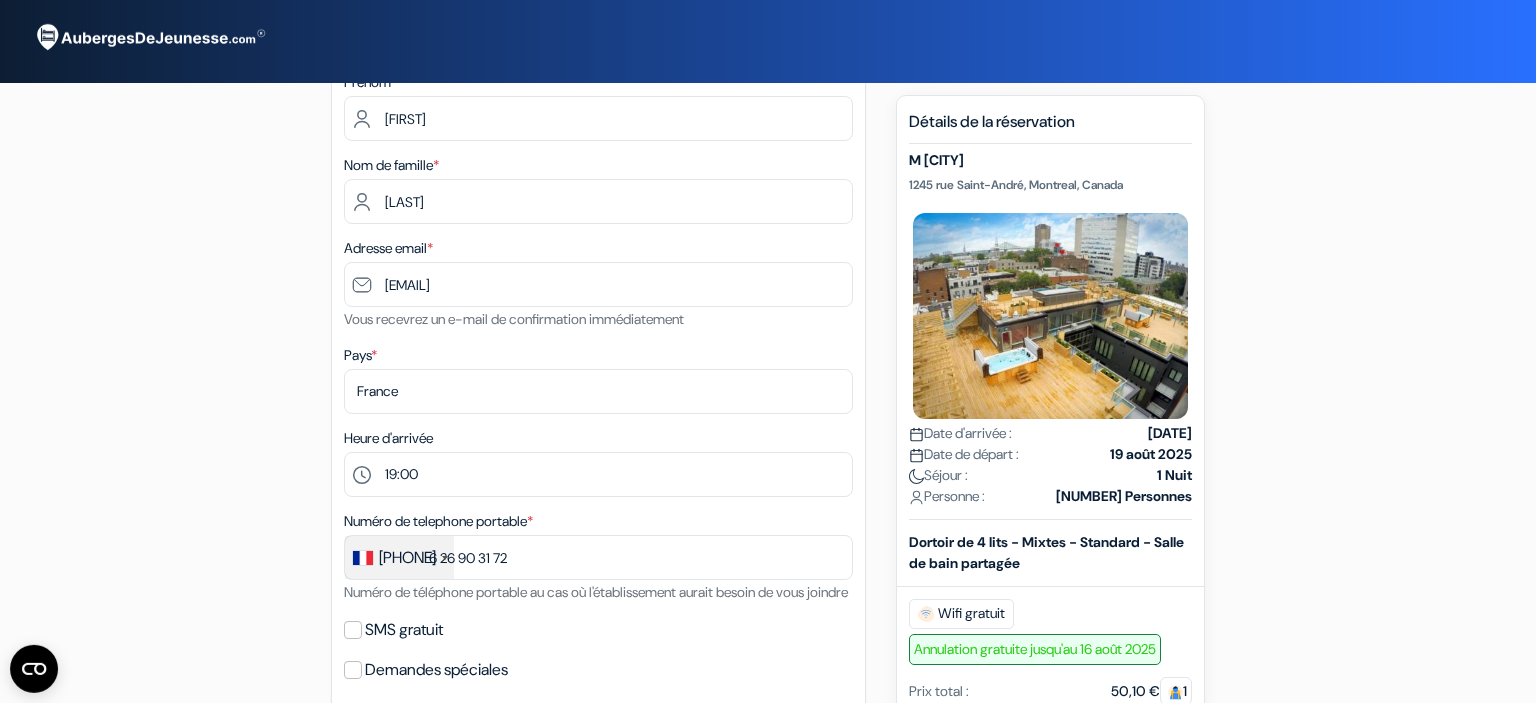click on "add_box
M [CITY]
[NUMBER] [STREET],
[CITY],
[COUNTRY]
Détails de l'établissement
X
M [CITY] done done done" at bounding box center (768, 748) 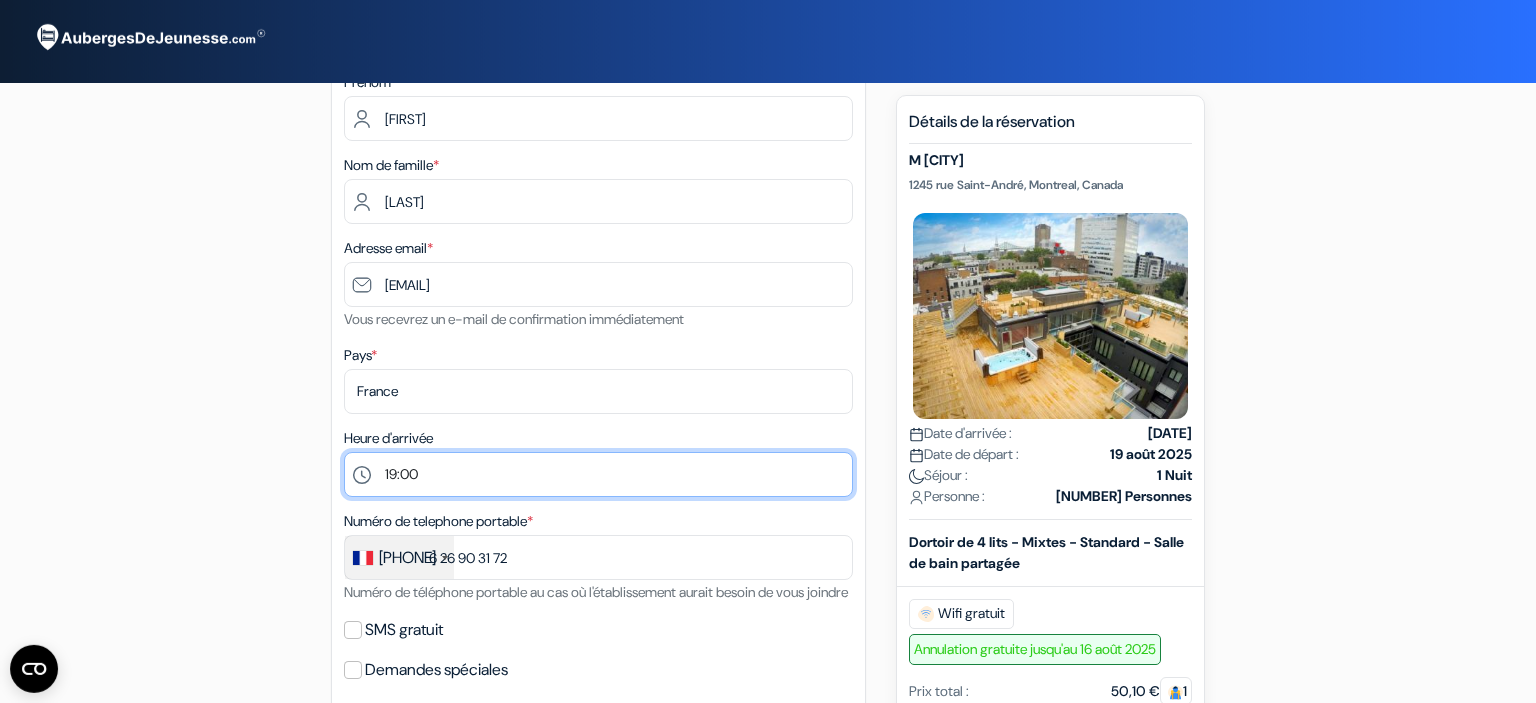 click on "Sélectionner
[TIME]
[TIME]
[TIME]
[TIME]
[TIME]
[TIME]
[TIME]
[TIME]
[TIME]
[TIME]
[TIME] [TIME] [TIME] [TIME]" at bounding box center (598, 474) 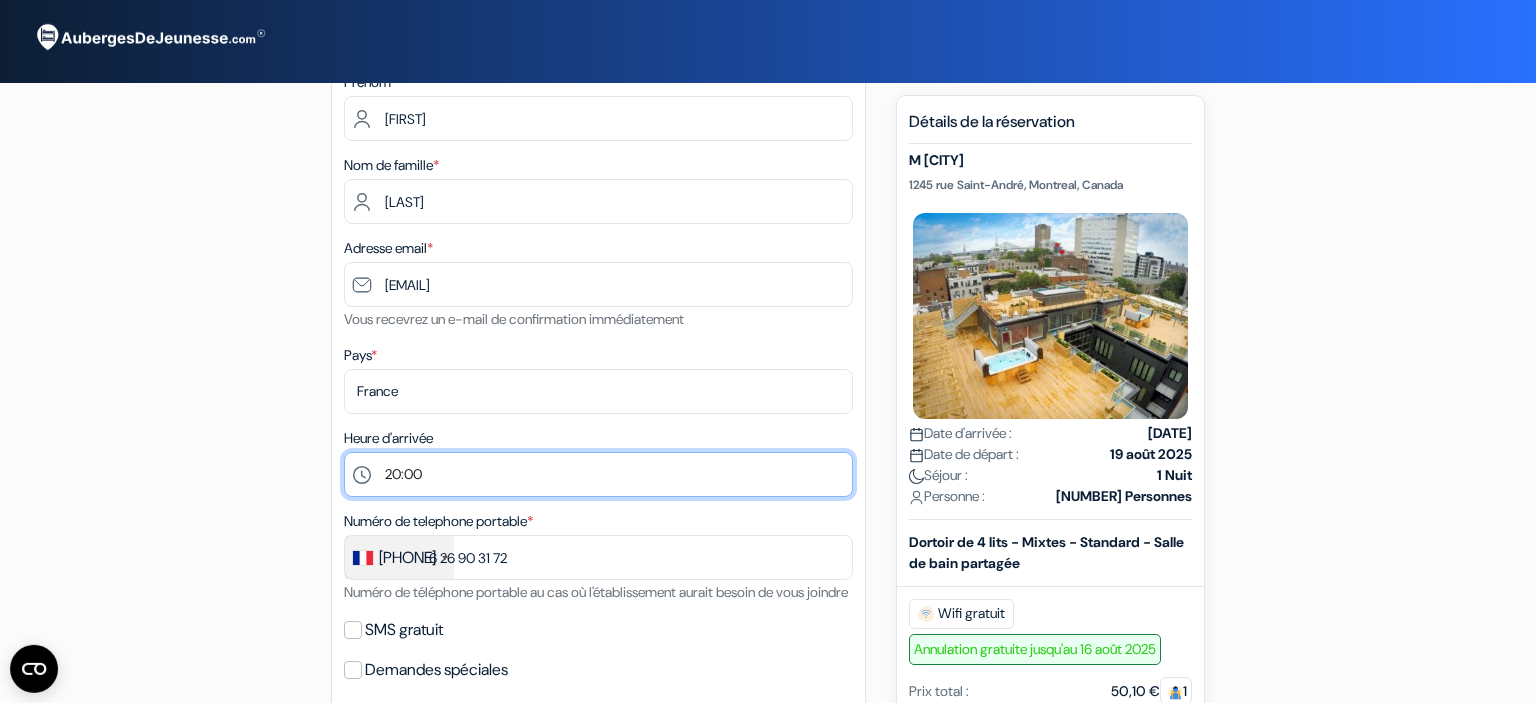 click on "20:00" at bounding box center (0, 0) 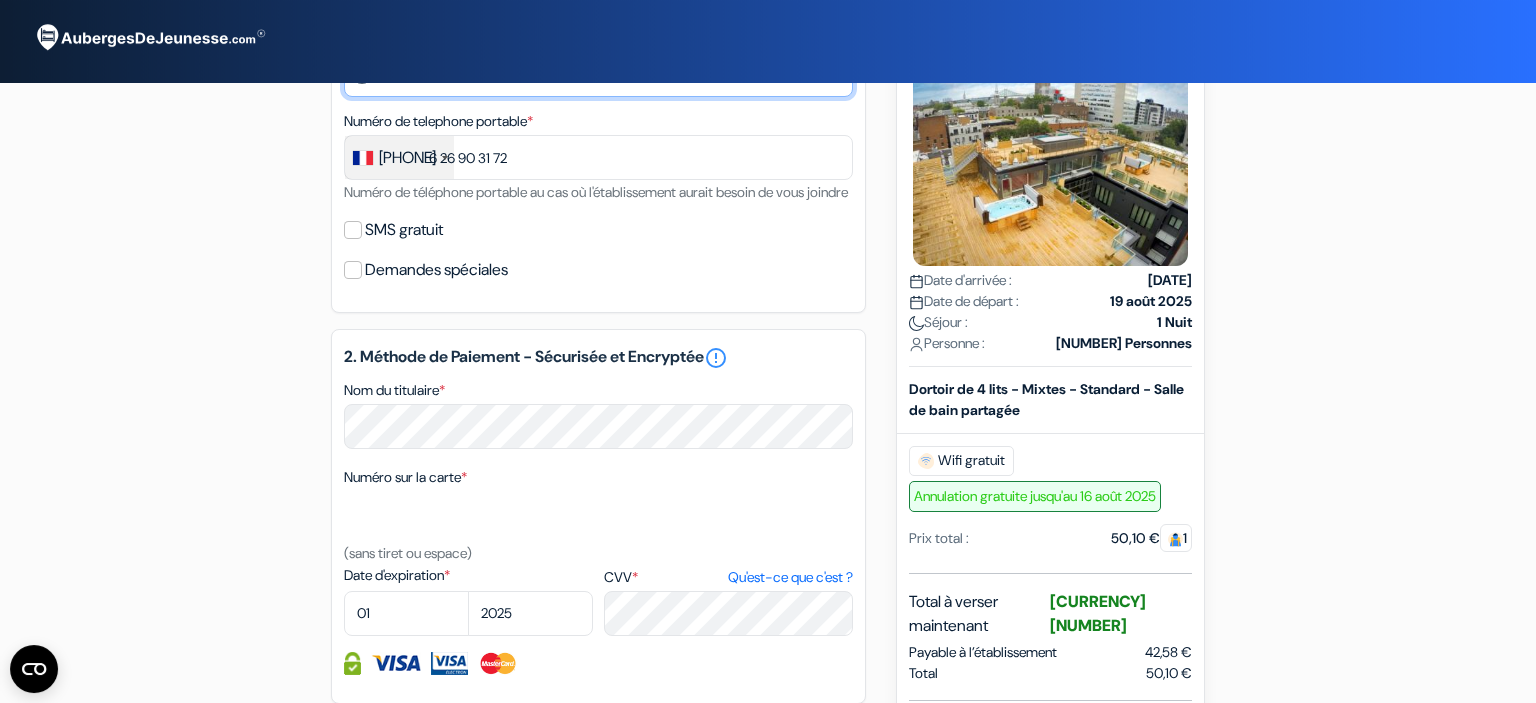scroll, scrollTop: 576, scrollLeft: 0, axis: vertical 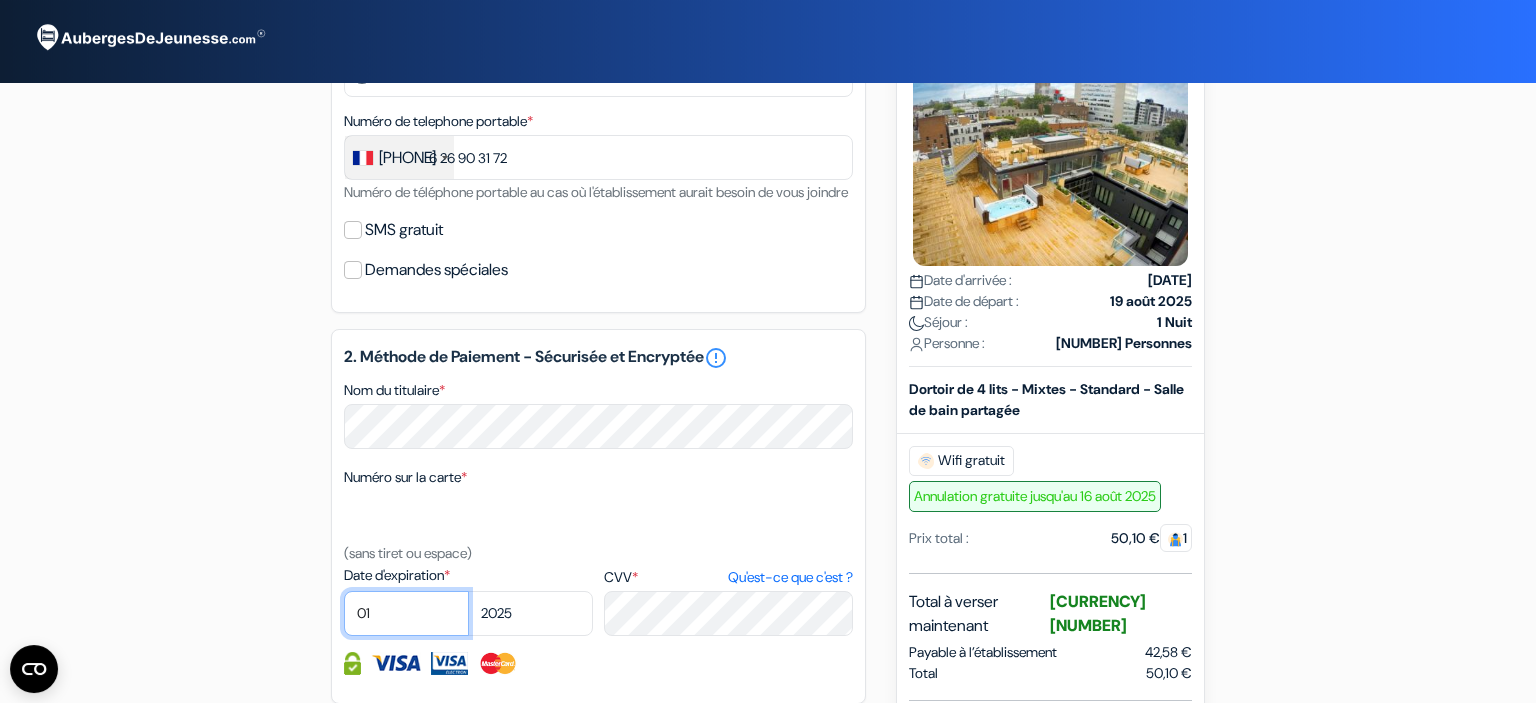 click on "[HOUR]
[HOUR]
[HOUR]
[HOUR]
[HOUR]
[HOUR]
[HOUR]
[HOUR]
[HOUR]
[HOUR]
[HOUR]
[HOUR] [HOUR] [HOUR] [HOUR]" at bounding box center (406, 613) 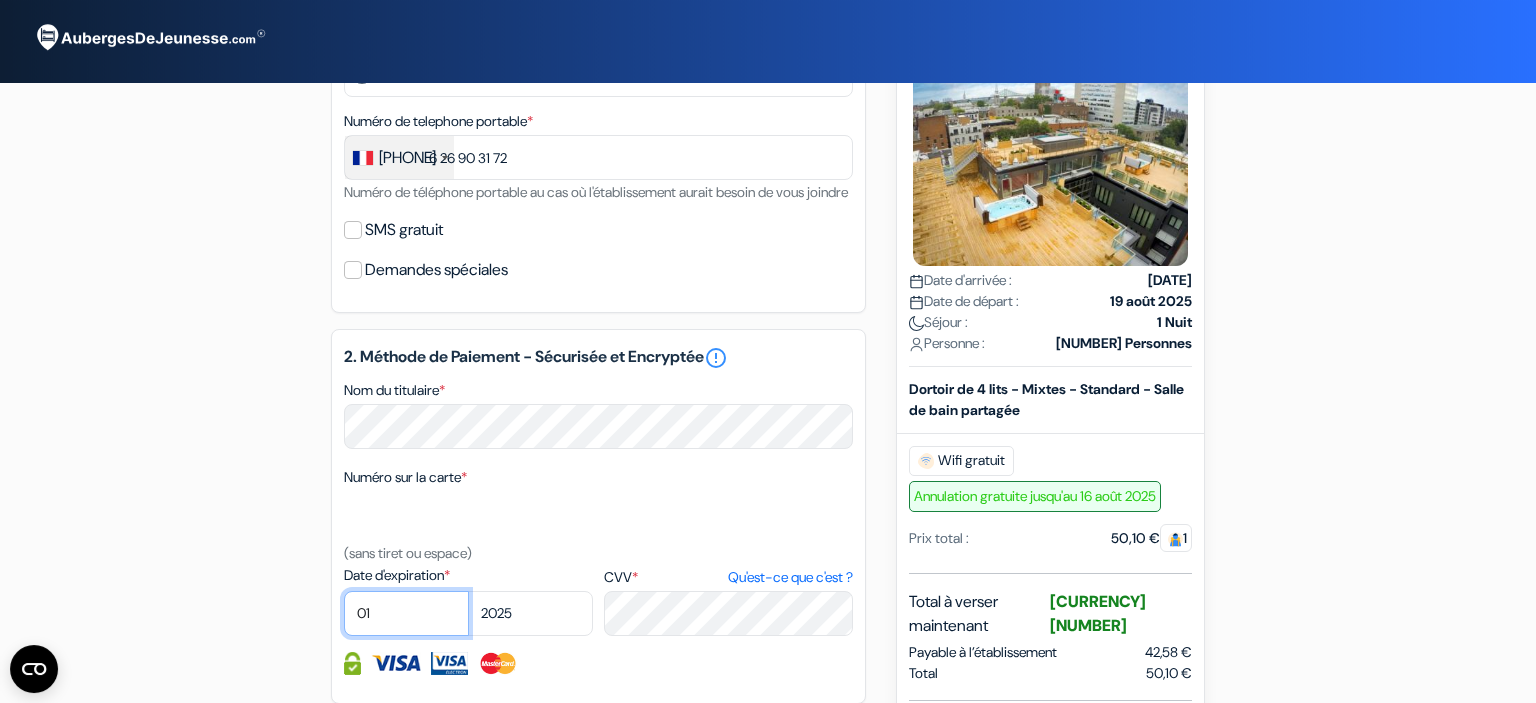 select on "[DAY]" 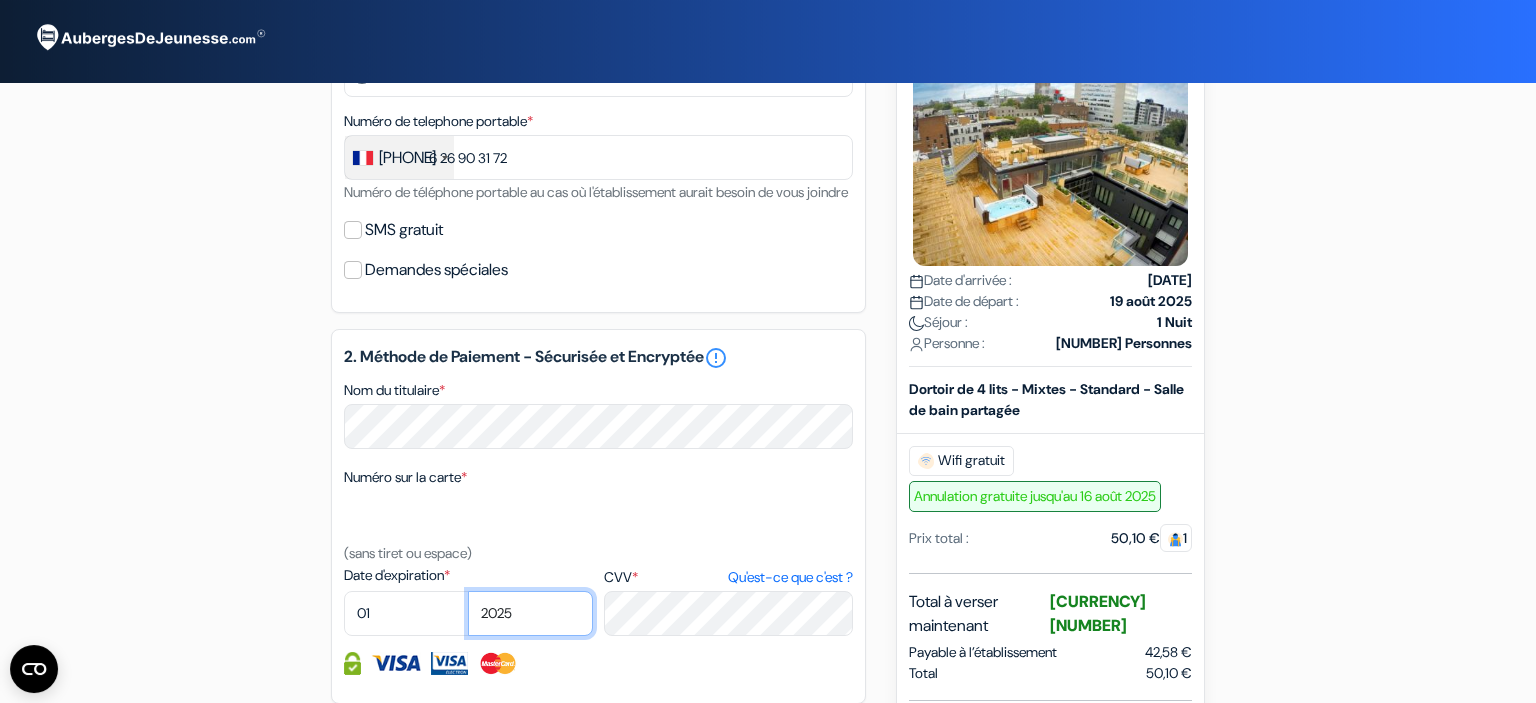 click on "2025
2026
2027
2028
2029
2030
2031
2032
2033 2034 2035 2036 2037 2038 2039 2040 2041 2042 2043" at bounding box center [530, 613] 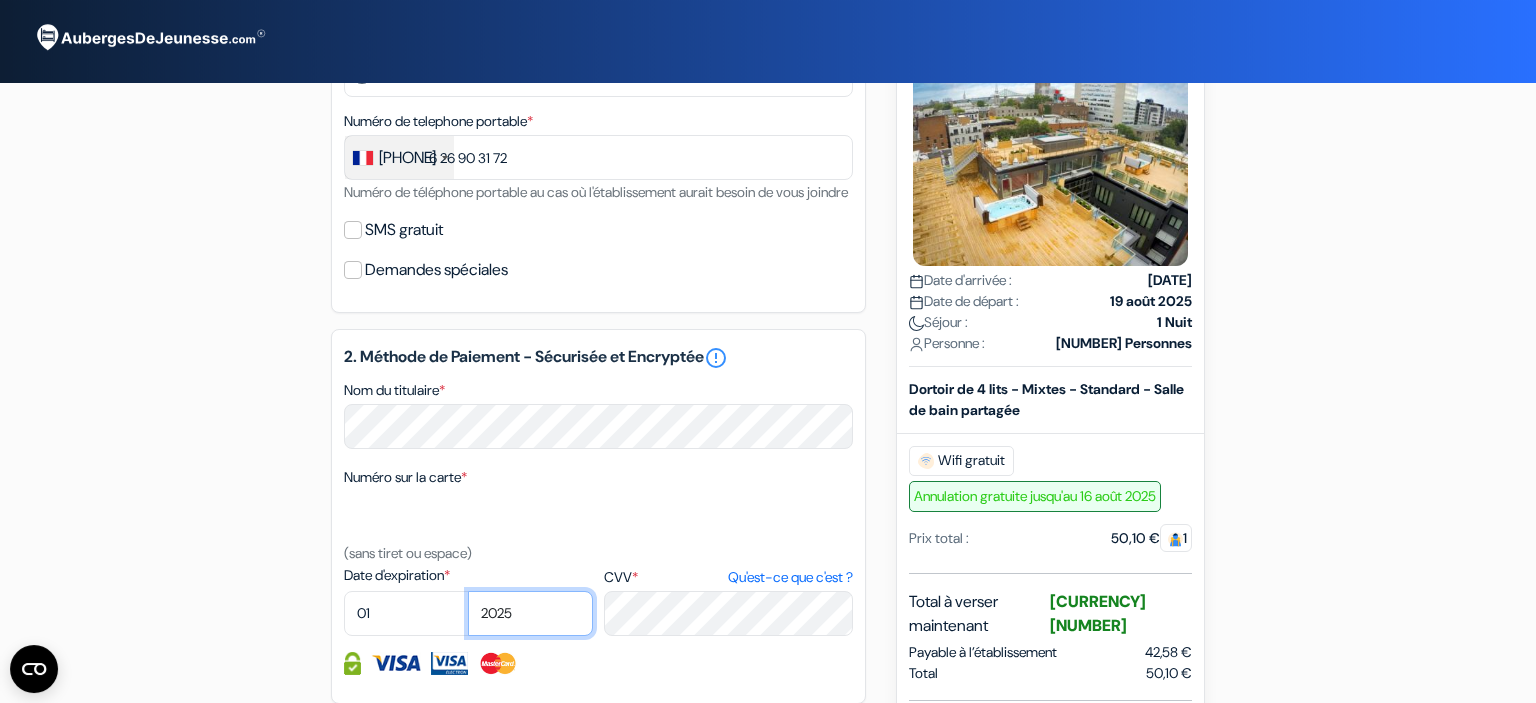 select on "2030" 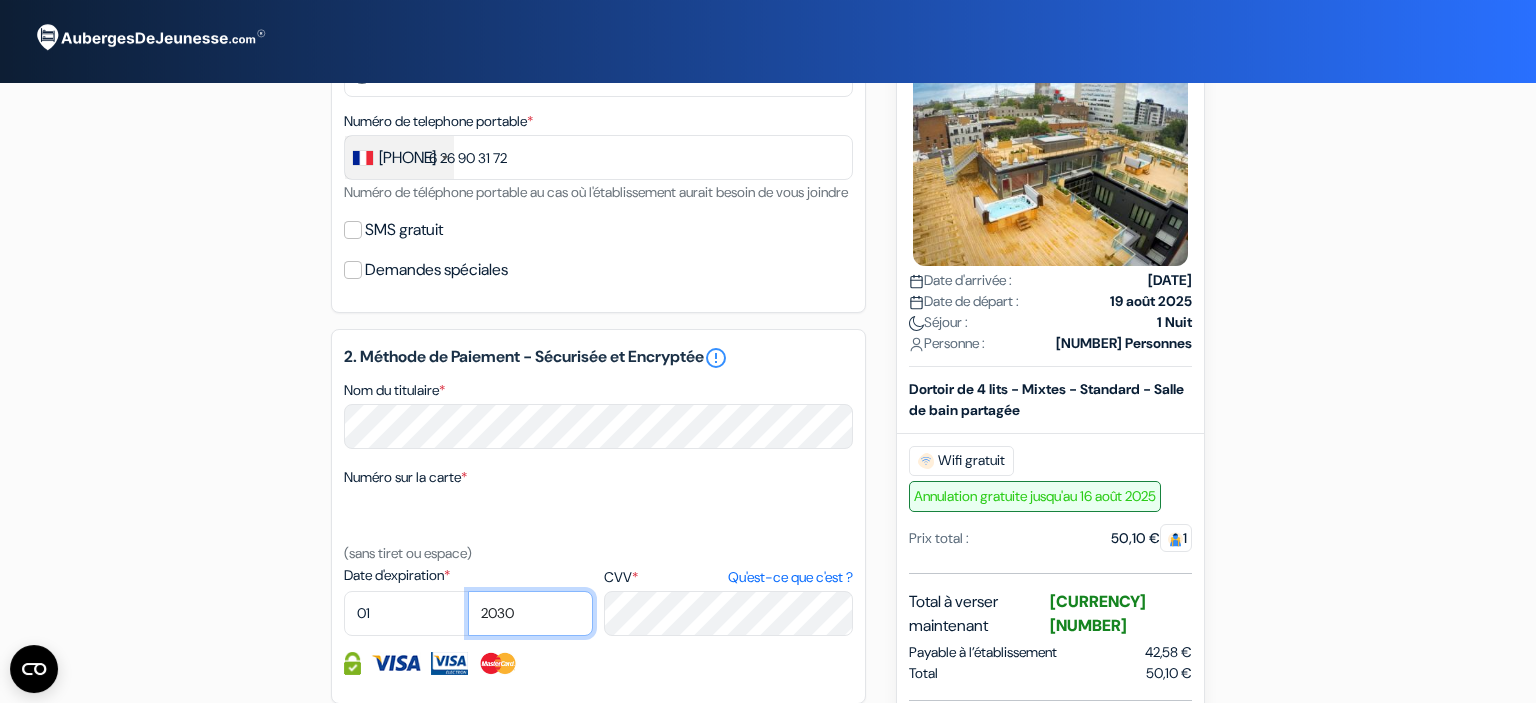 click on "2030" at bounding box center (0, 0) 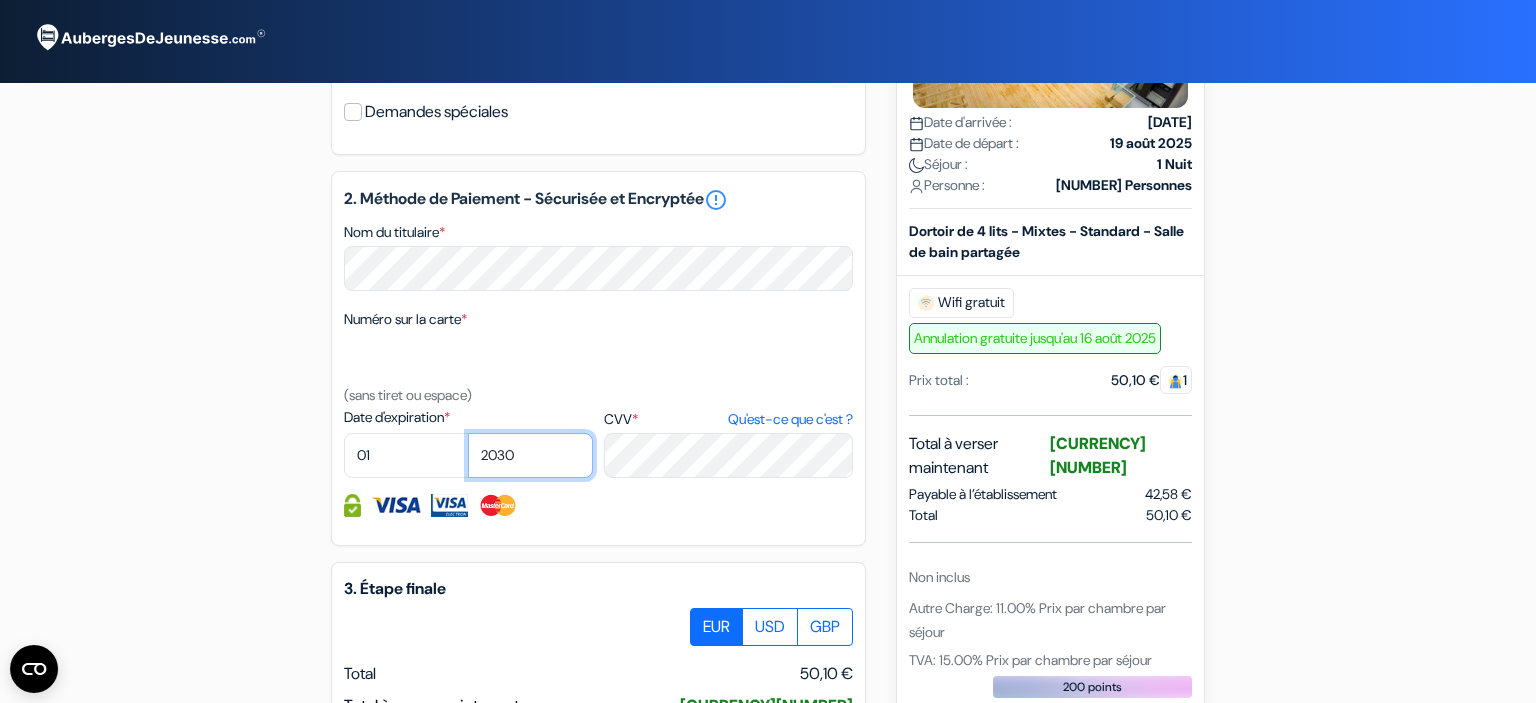 scroll, scrollTop: 735, scrollLeft: 0, axis: vertical 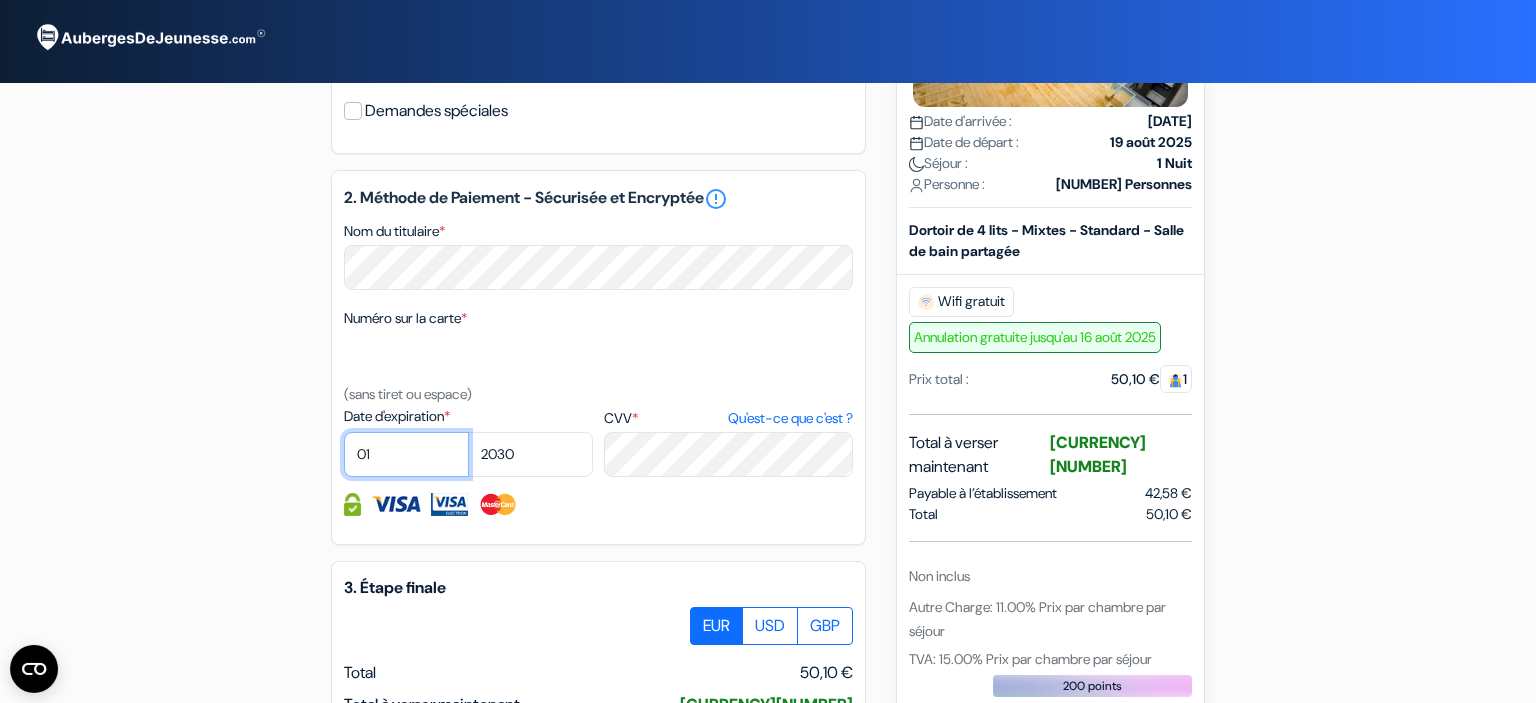 click on "[HOUR]
[HOUR]
[HOUR]
[HOUR]
[HOUR]
[HOUR]
[HOUR]
[HOUR]
[HOUR]
[HOUR]
[HOUR]
[HOUR] [HOUR] [HOUR] [HOUR]" at bounding box center (406, 454) 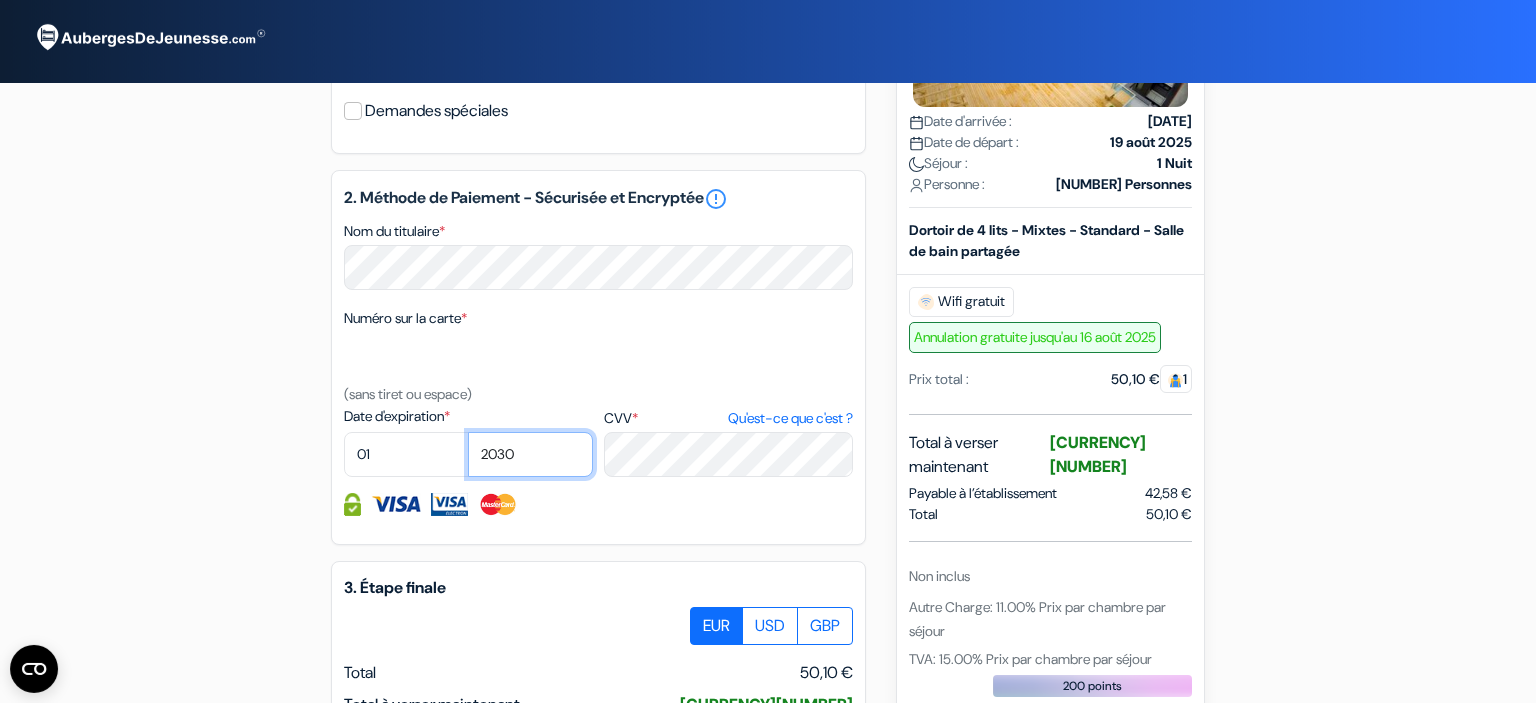 click on "2025
2026
2027
2028
2029
2030
2031
2032
2033 2034 2035 2036 2037 2038 2039 2040 2041 2042 2043" at bounding box center (530, 454) 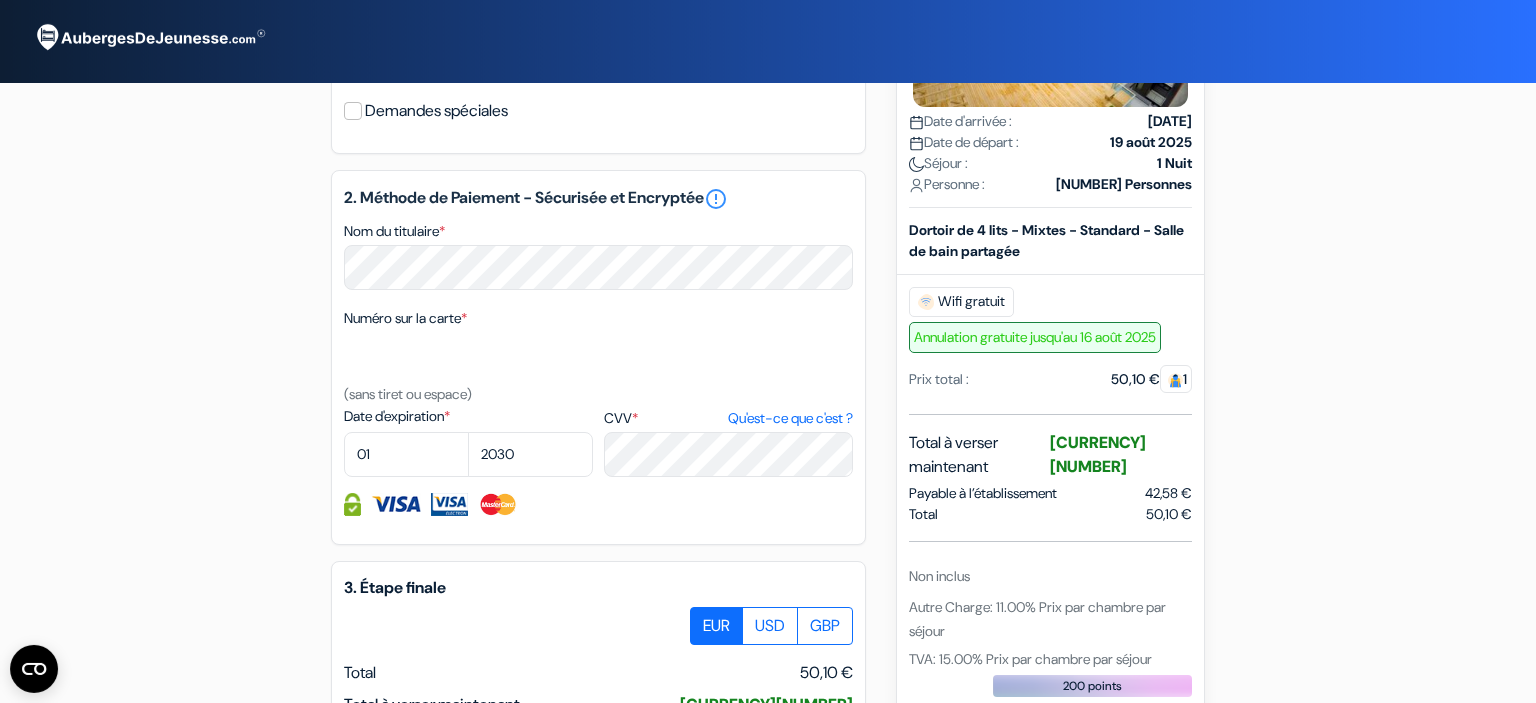 click on "CVV  *
Qu'est-ce que c'est ?" at bounding box center [728, 418] 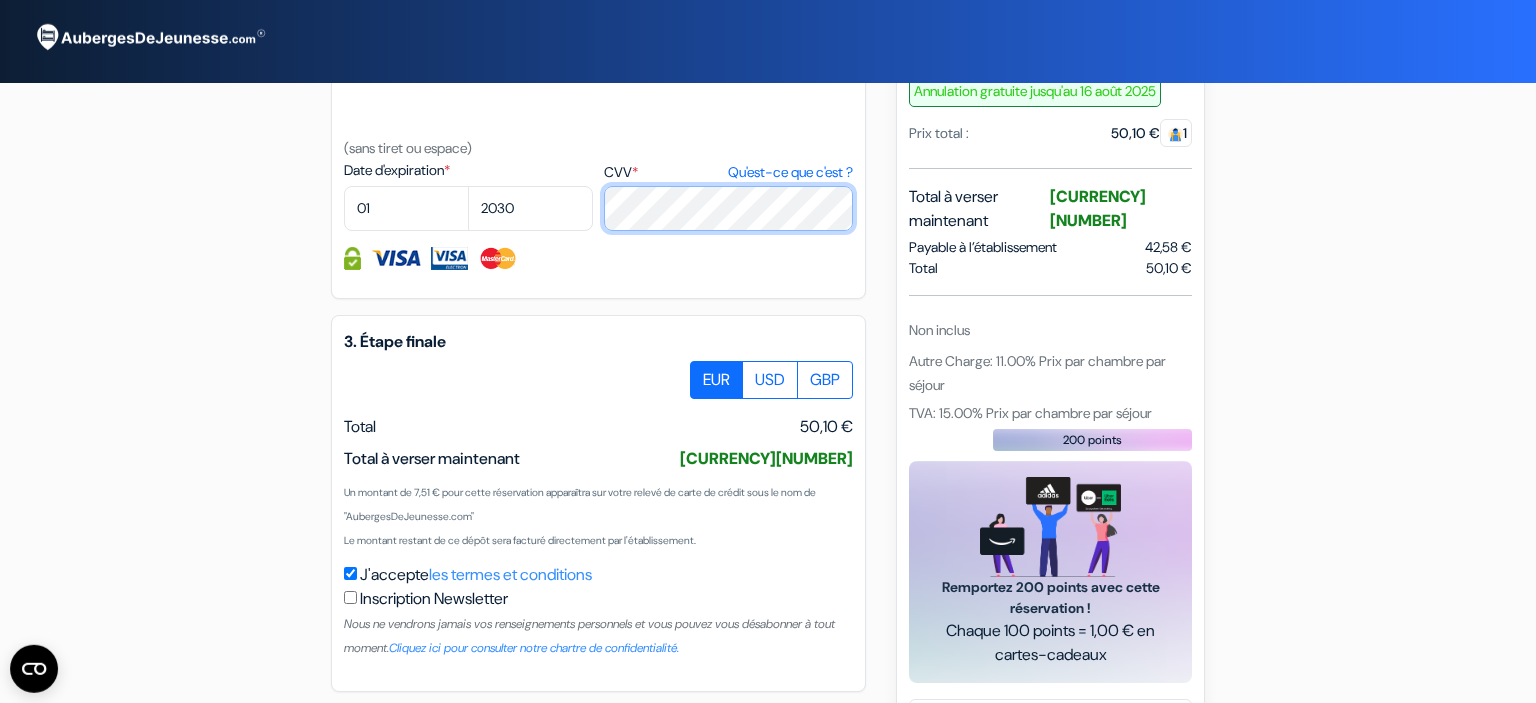 scroll, scrollTop: 1084, scrollLeft: 0, axis: vertical 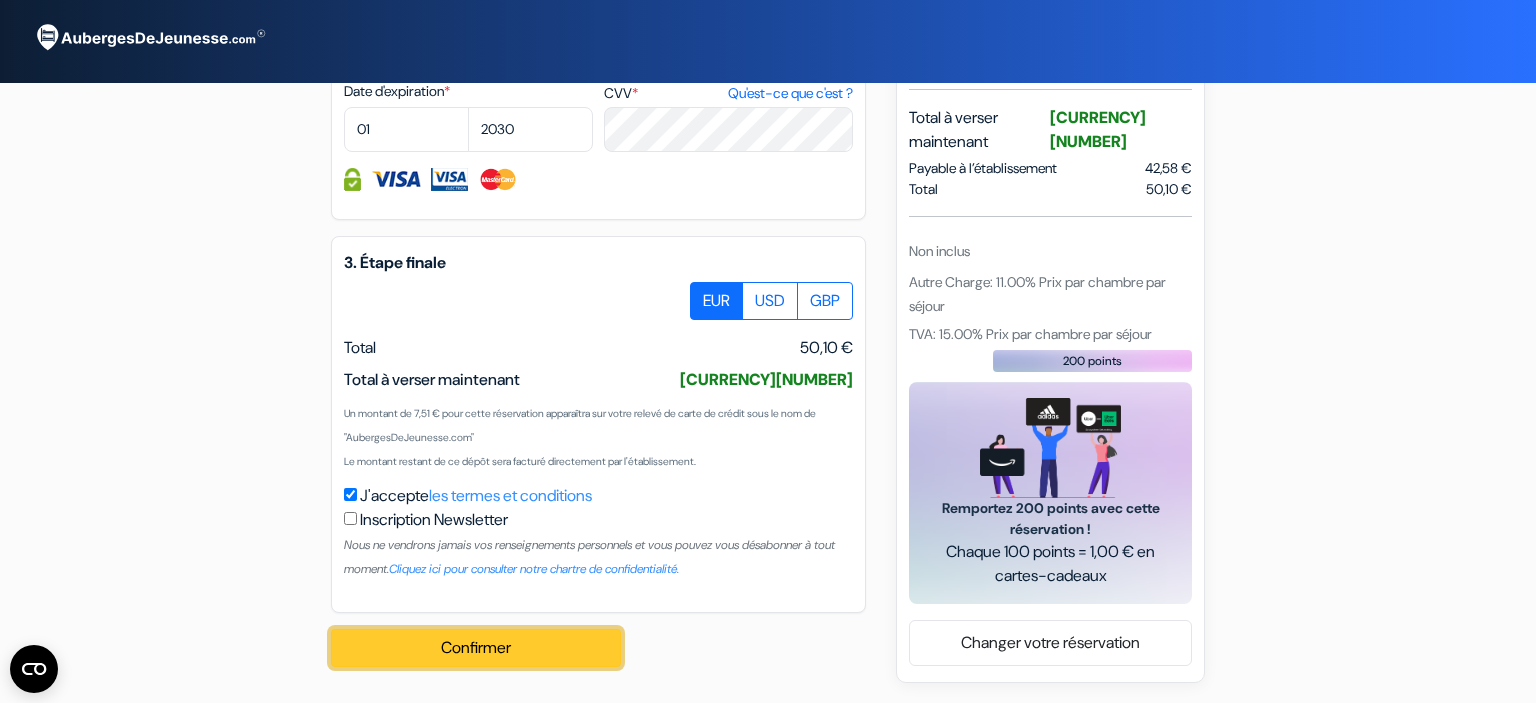 click on "Confirmer
Loading..." at bounding box center (476, 648) 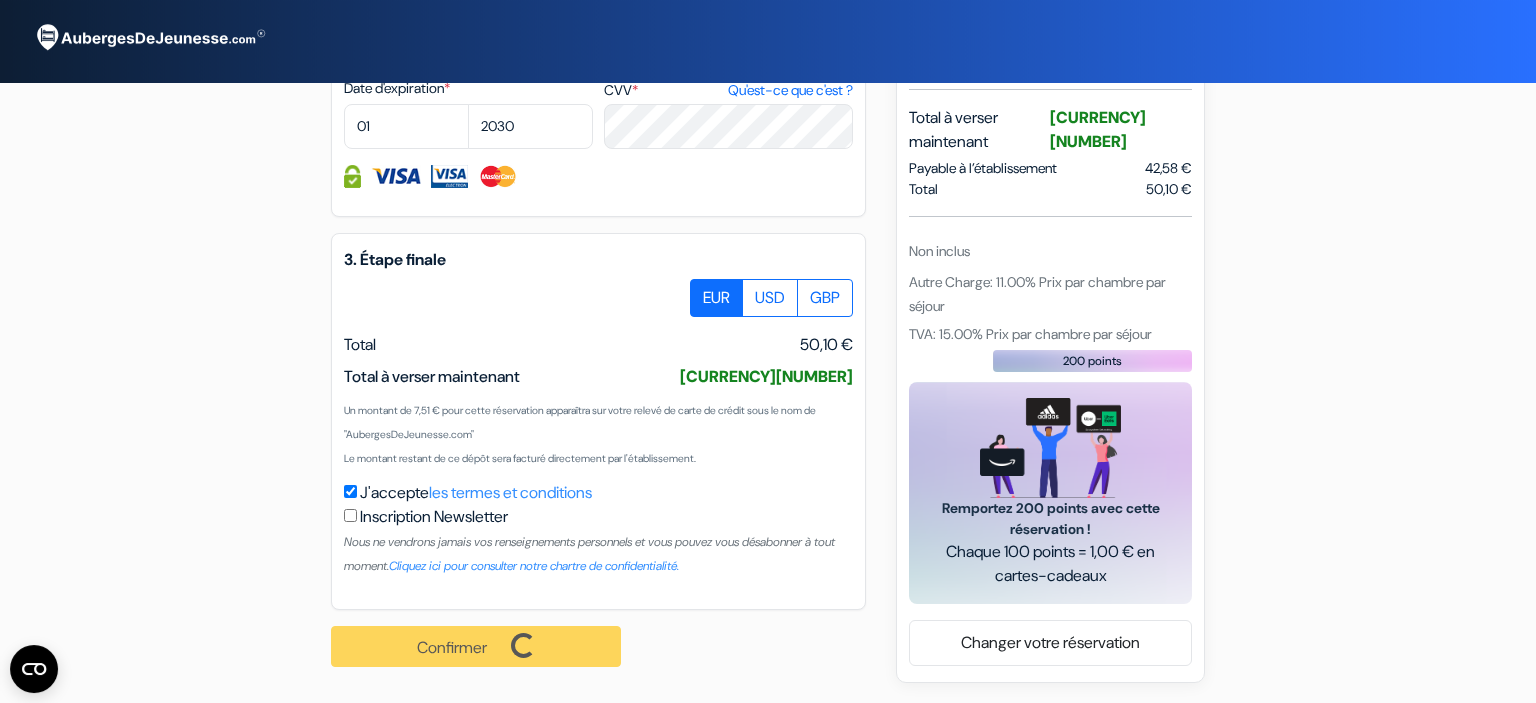 scroll, scrollTop: 1087, scrollLeft: 0, axis: vertical 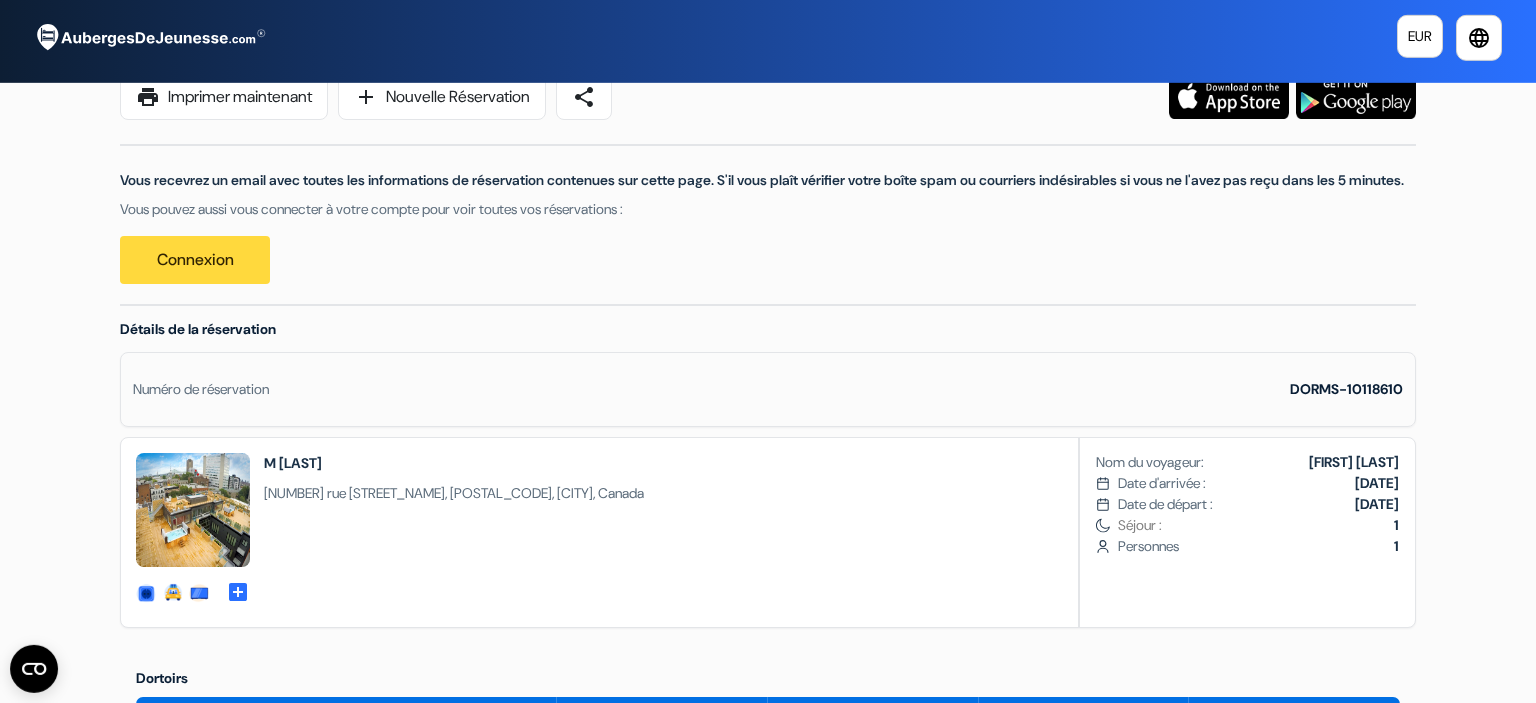 click on "Numéro de réservation" at bounding box center [201, 389] 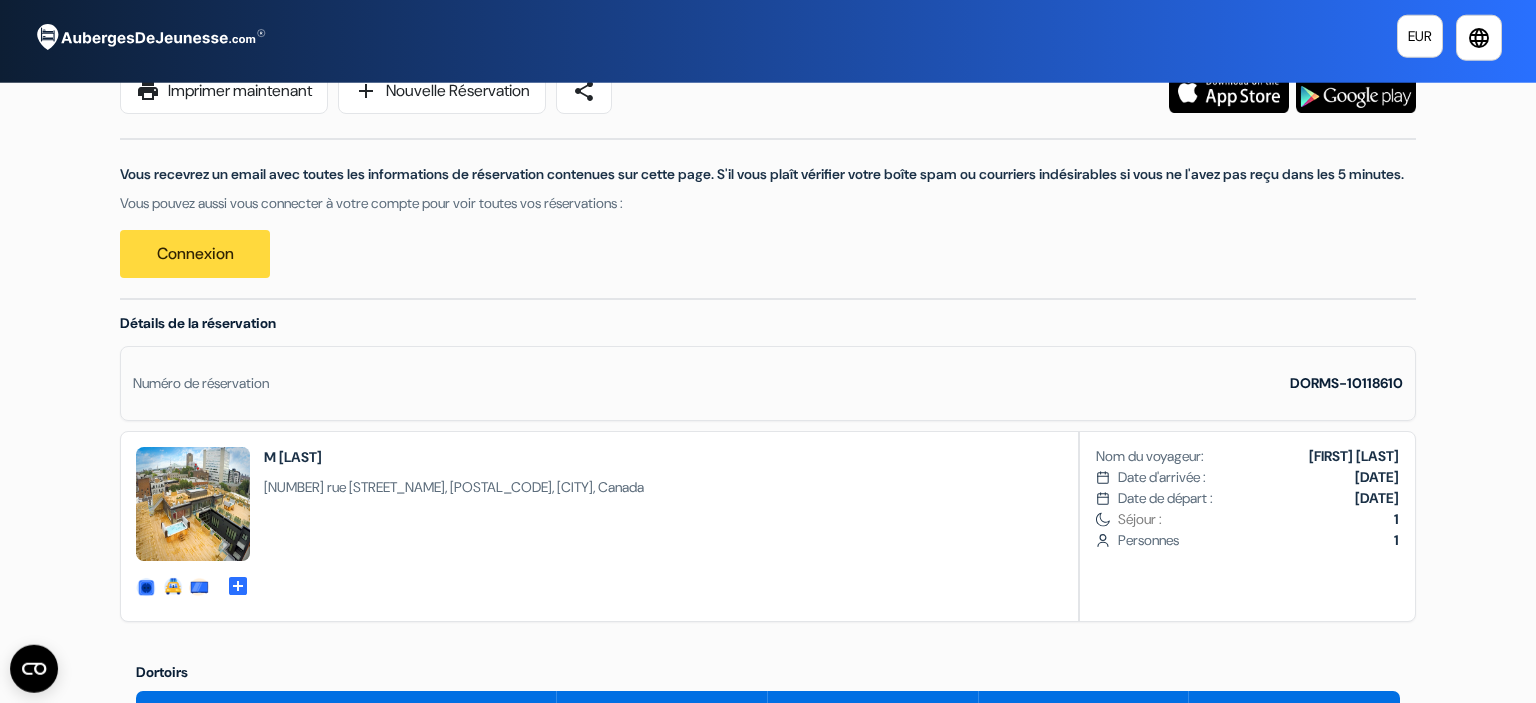 scroll, scrollTop: 0, scrollLeft: 0, axis: both 